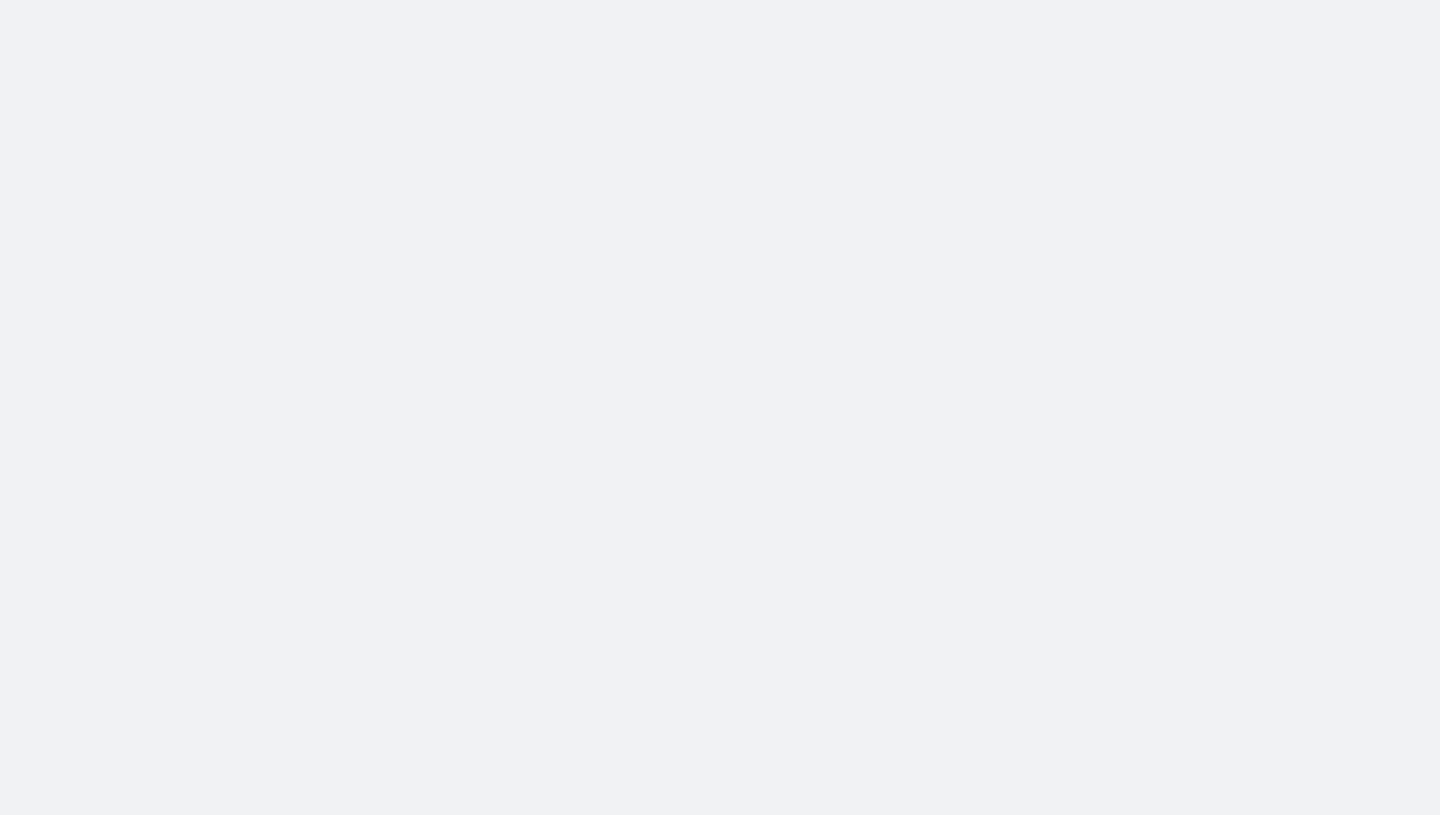 scroll, scrollTop: 0, scrollLeft: 0, axis: both 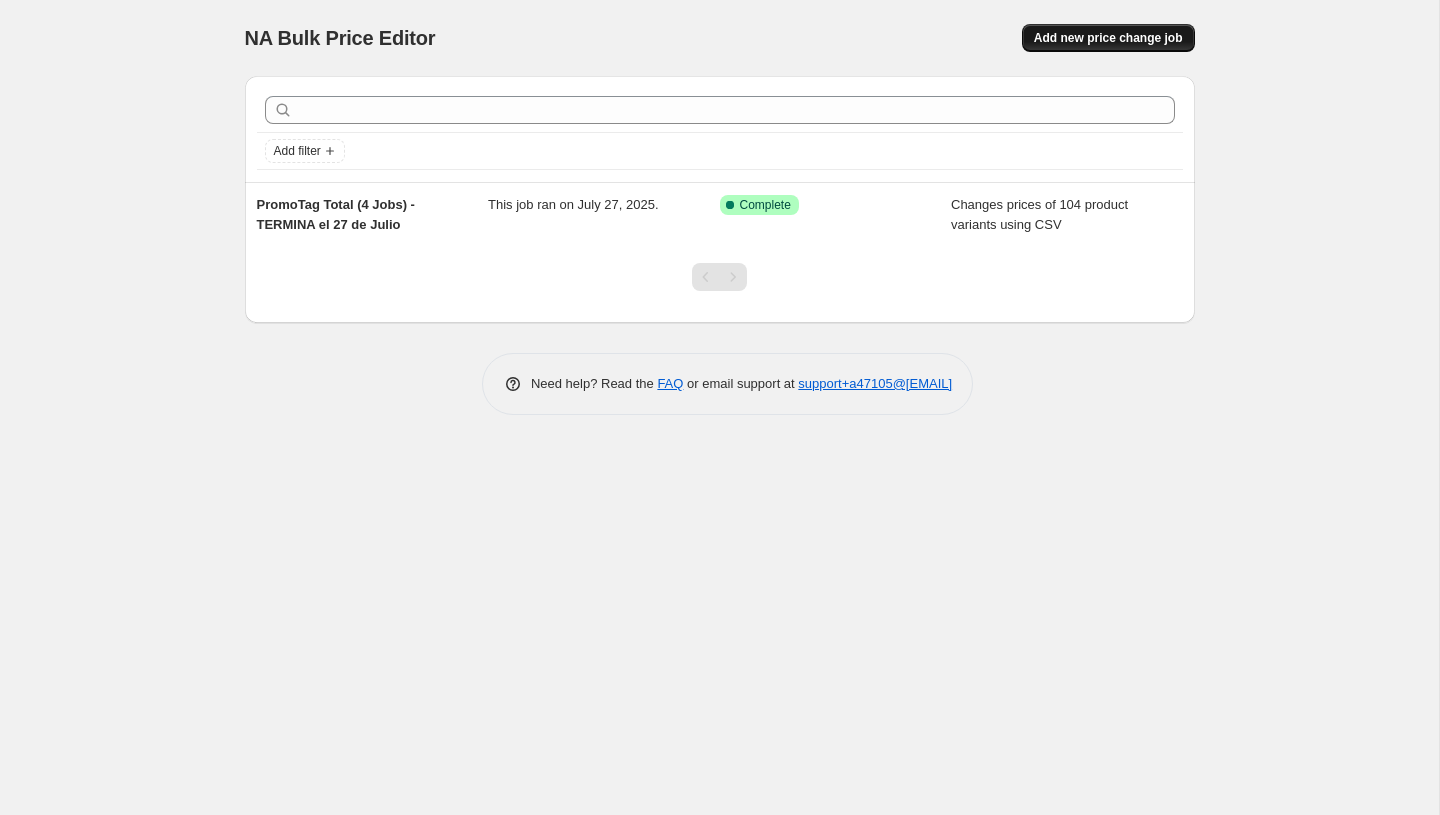 click on "Add new price change job" at bounding box center (1108, 38) 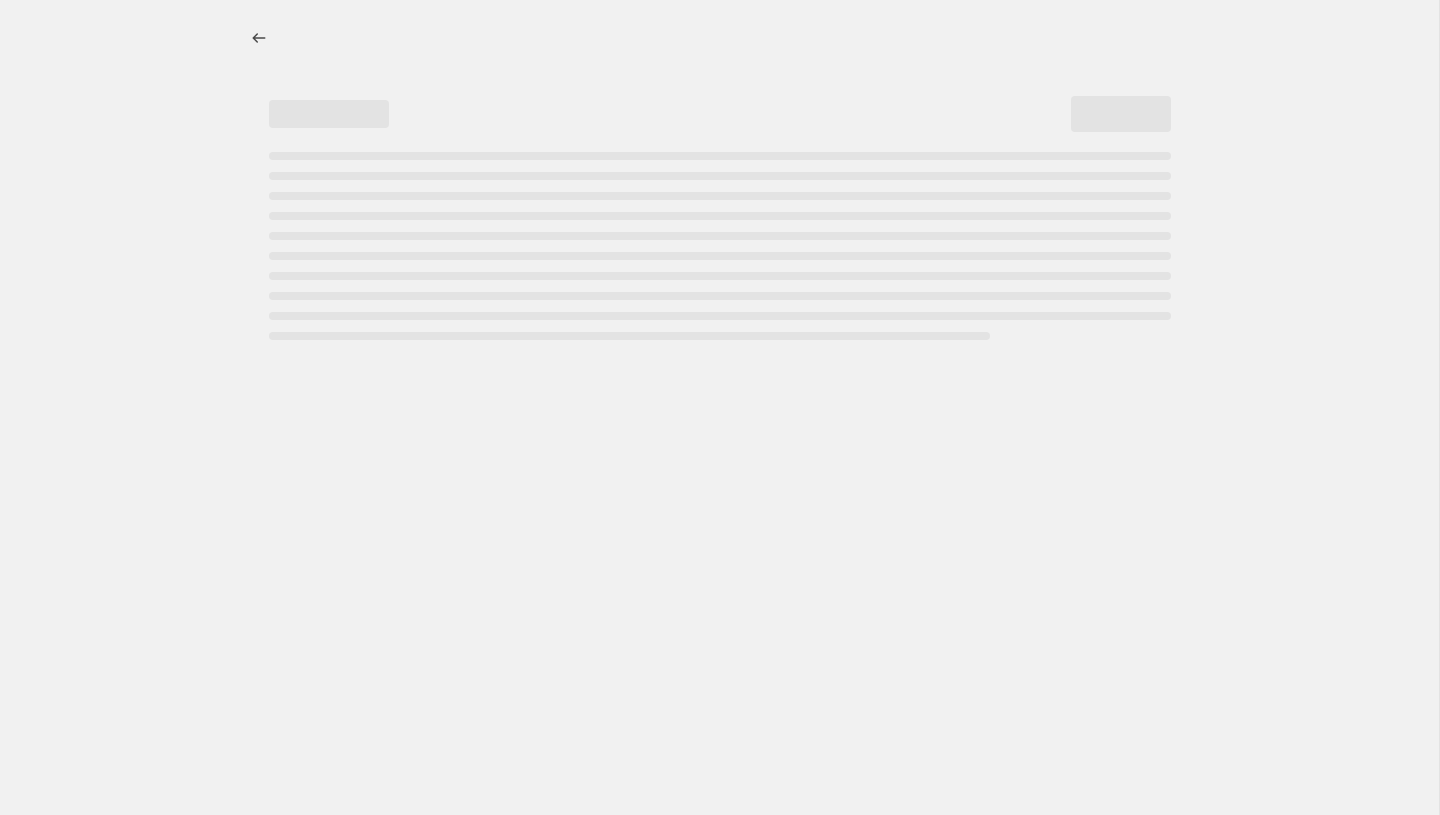 select on "percentage" 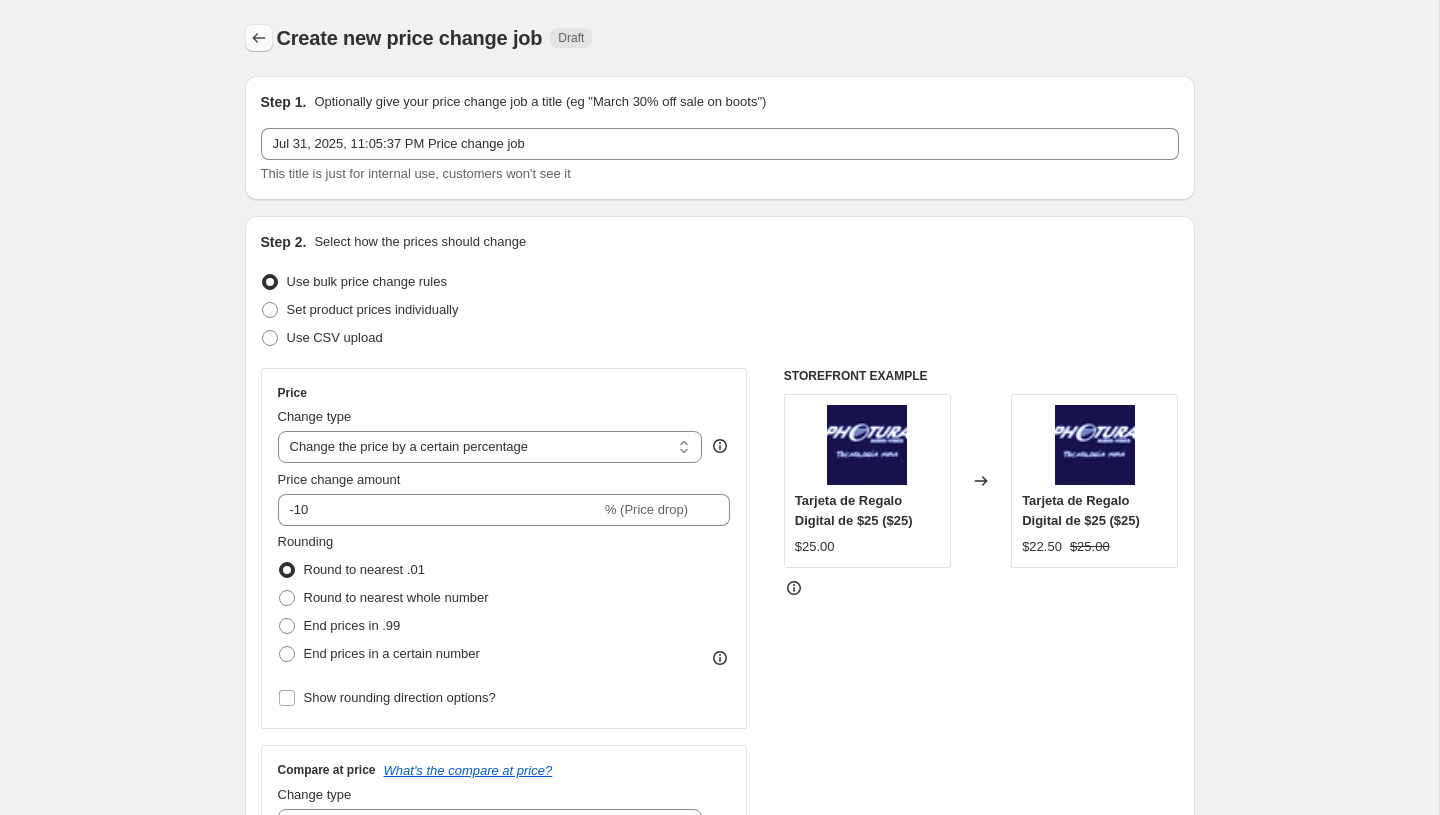 click 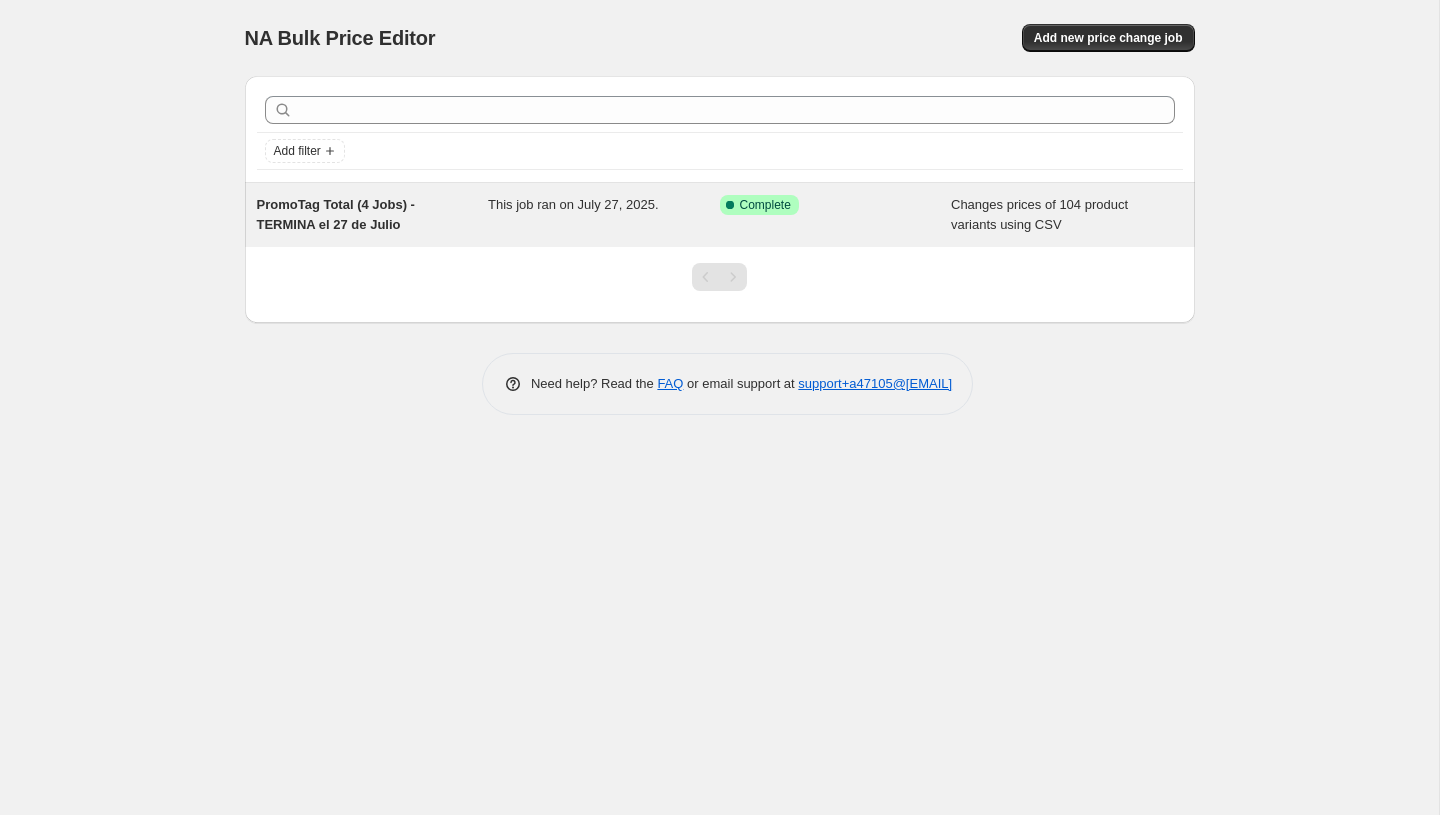 click on "Changes prices of 104 product variants using CSV" at bounding box center [1039, 214] 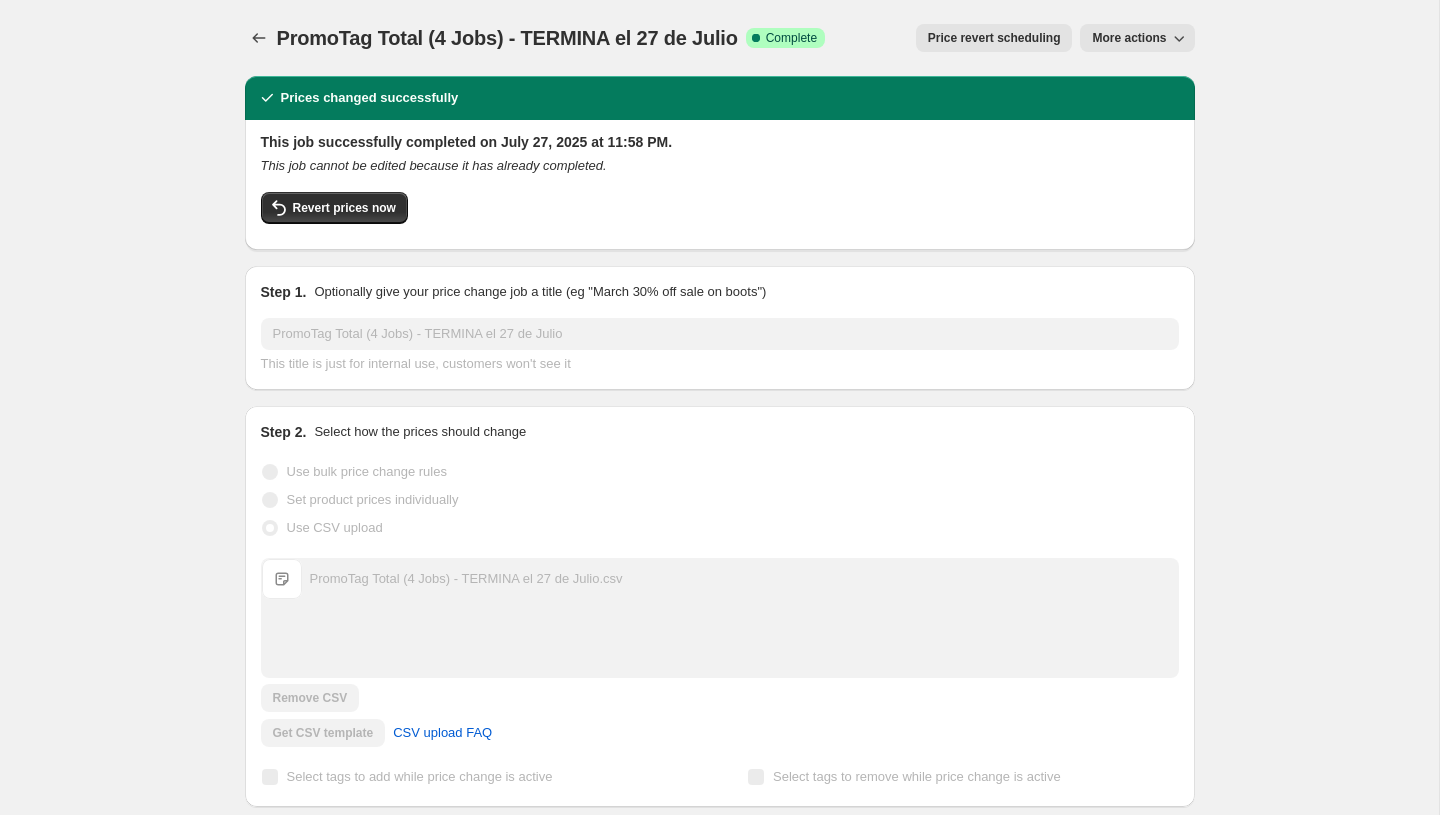 click on "More actions" at bounding box center (1129, 38) 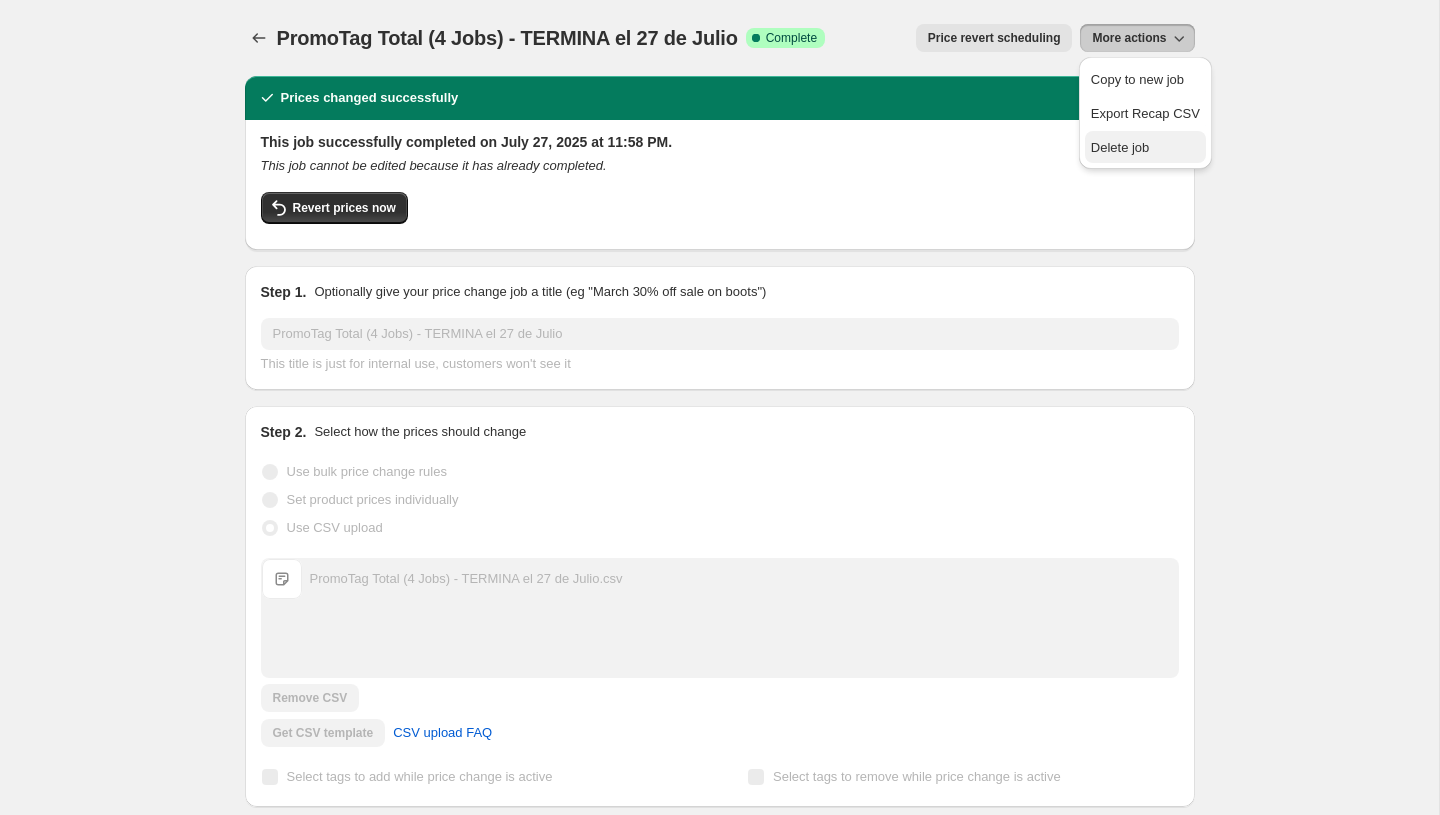 click on "Delete job" at bounding box center (1120, 147) 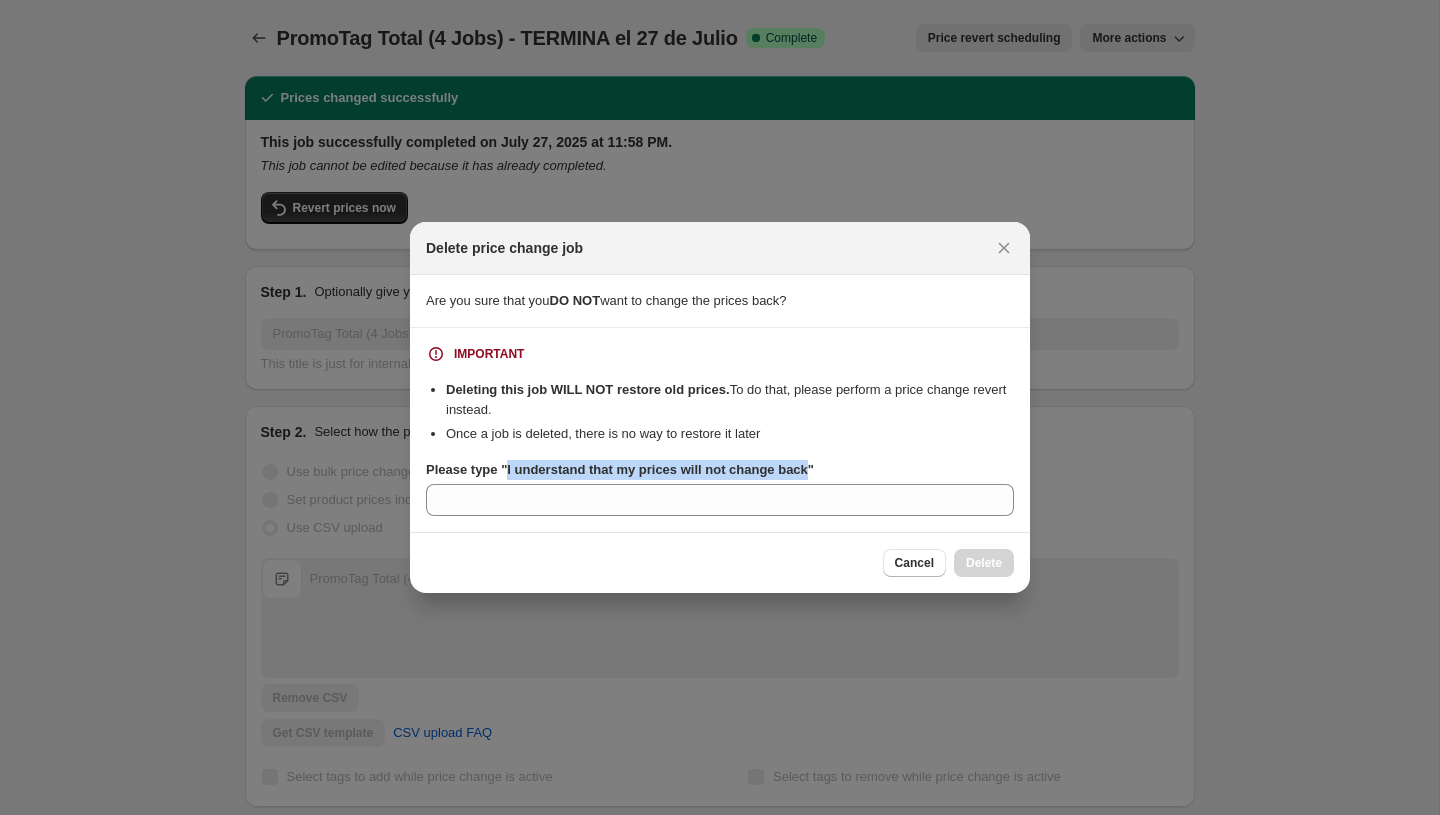 copy on "I understand that my prices will not change back" 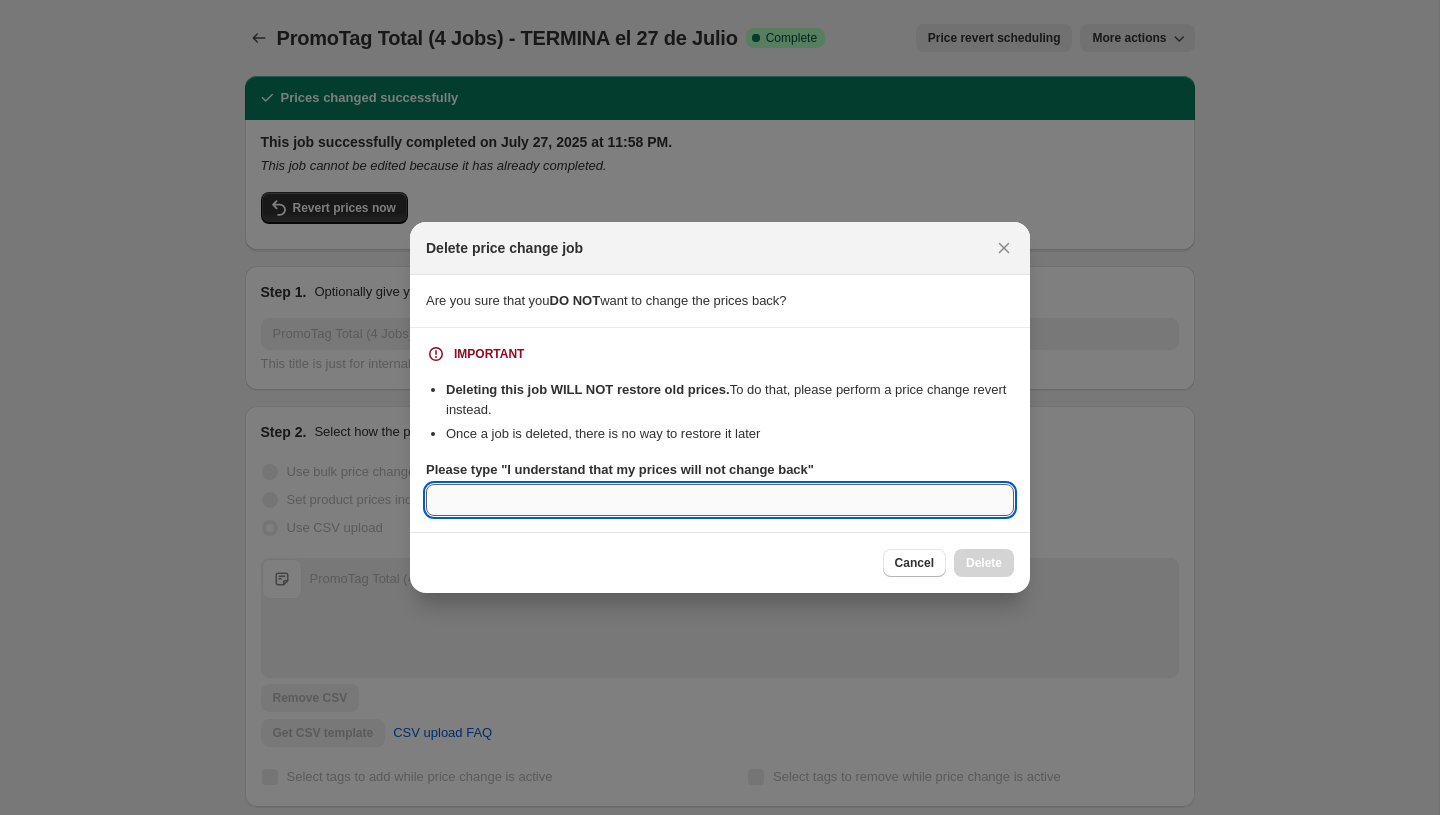 click on "Please type "I understand that my prices will not change back"" at bounding box center [720, 500] 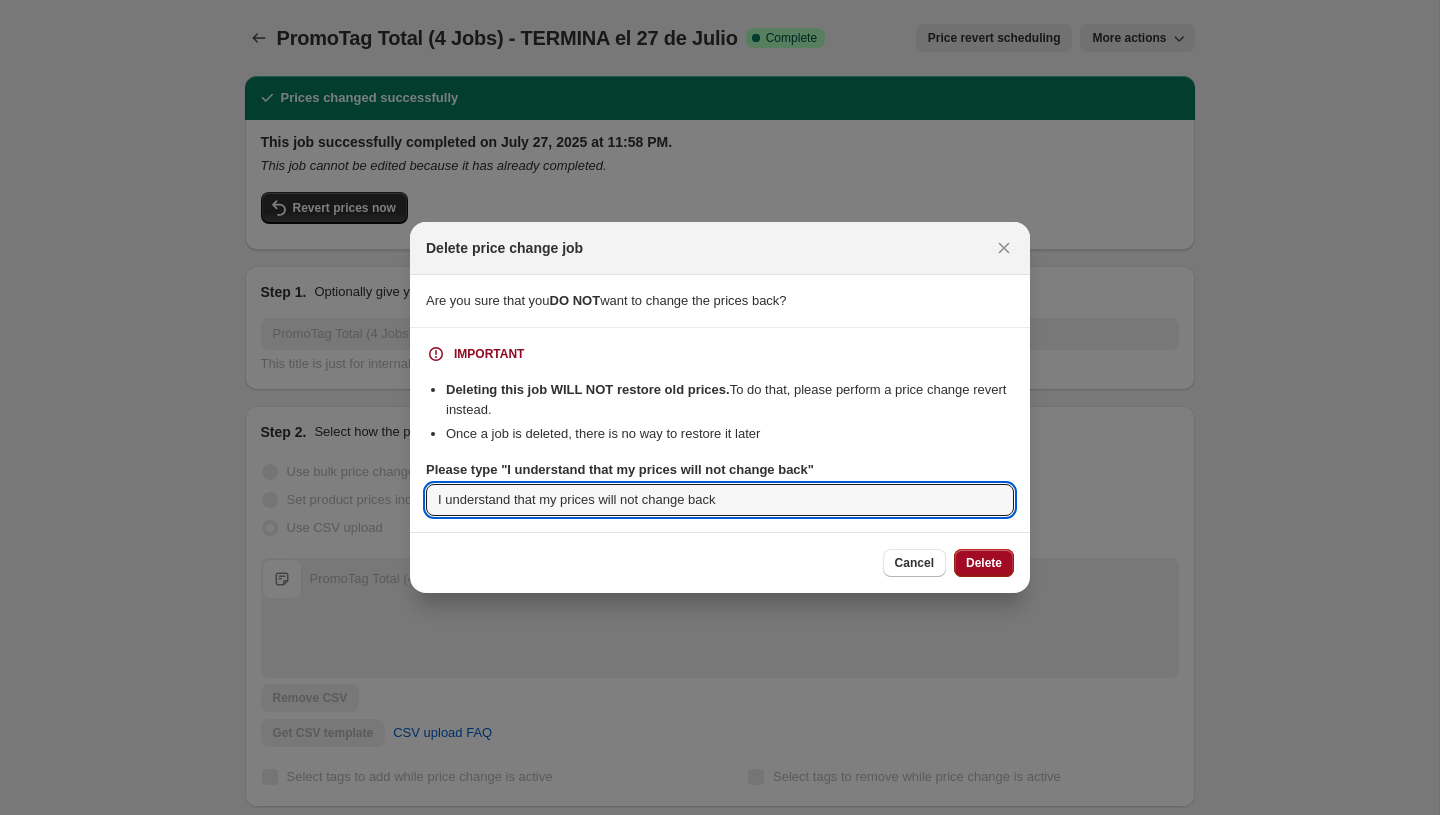 type on "I understand that my prices will not change back" 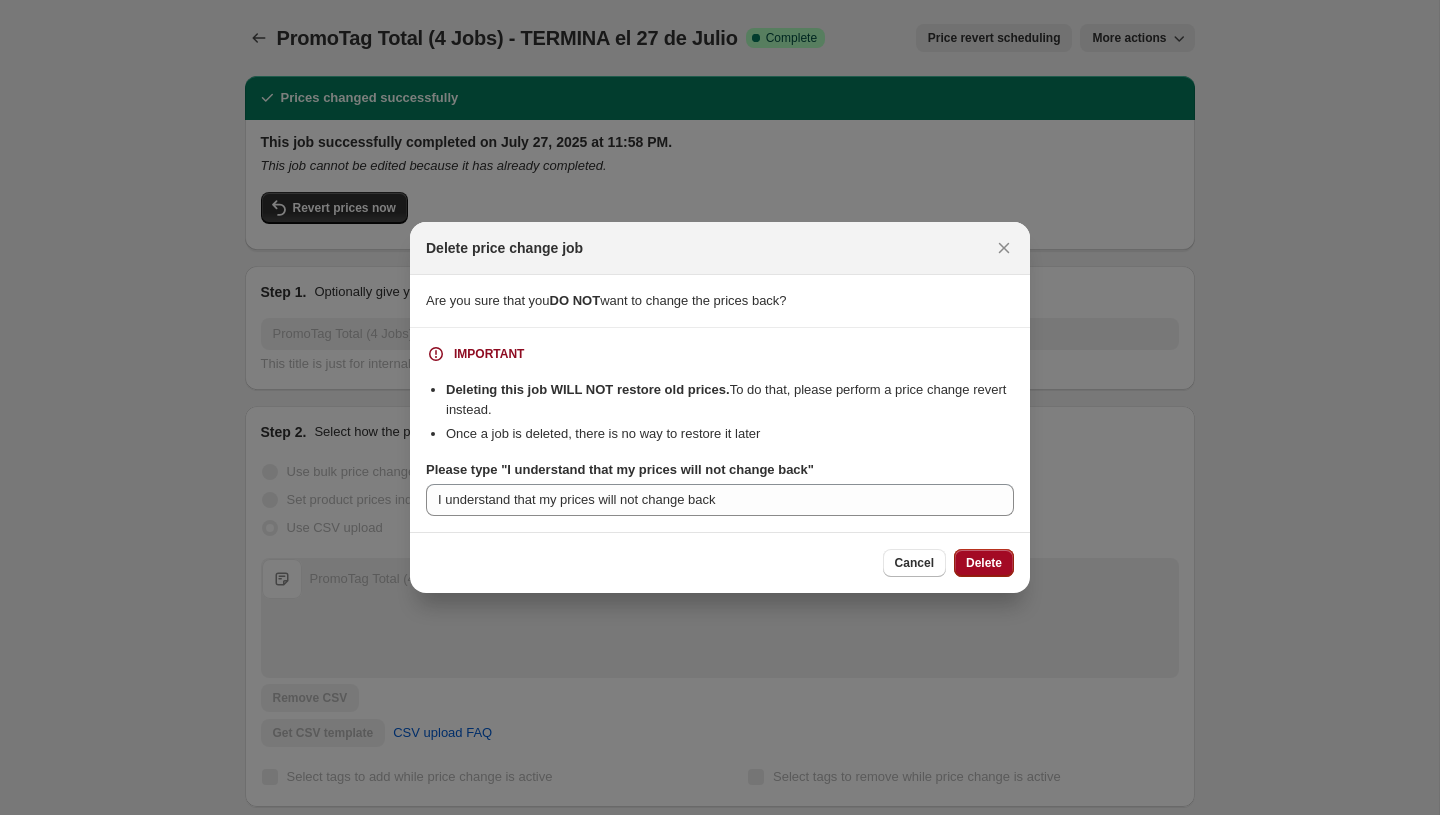 click on "Delete" at bounding box center (984, 563) 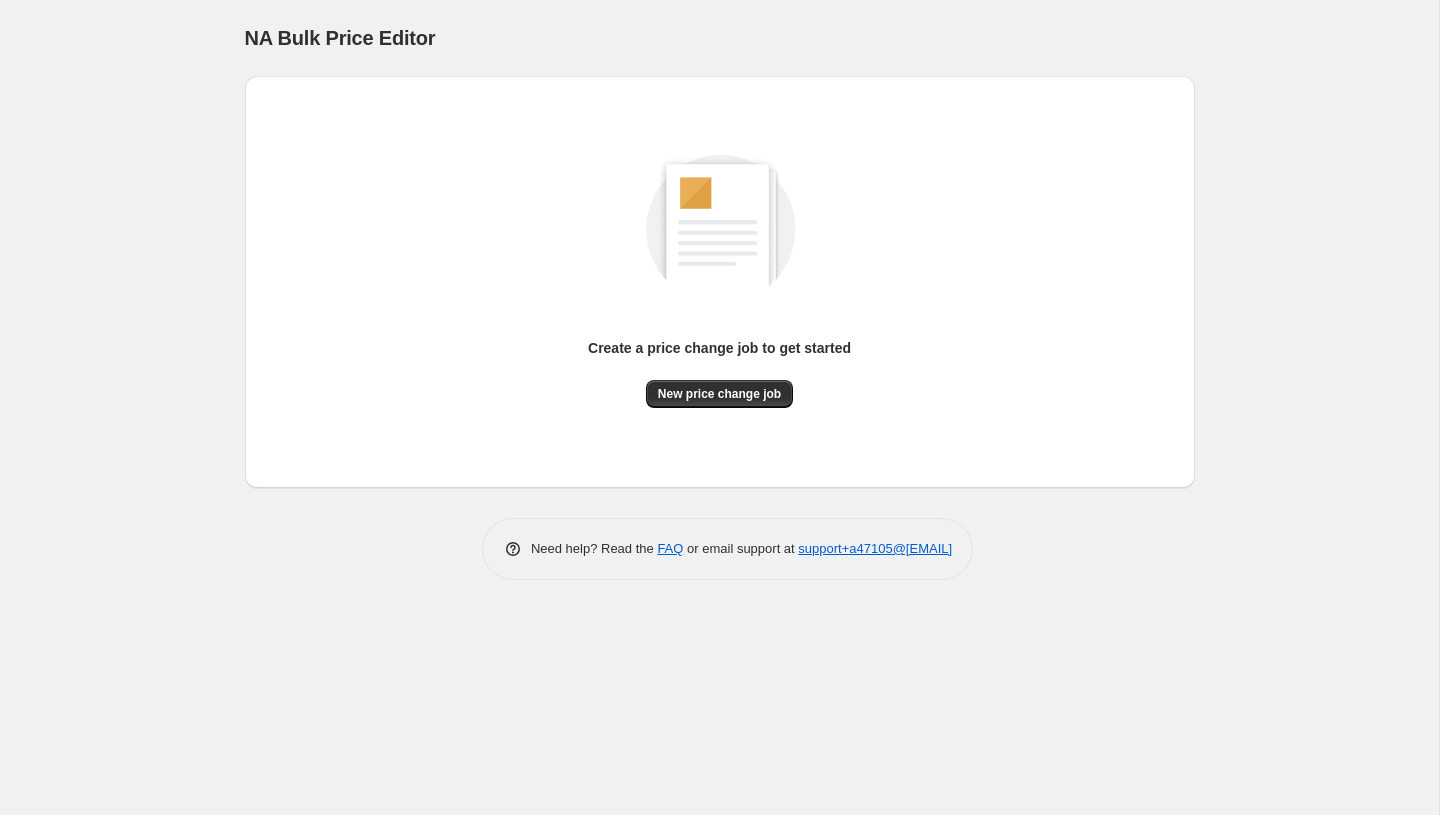 click on "Create a price change job to get started New price change job" at bounding box center [720, 282] 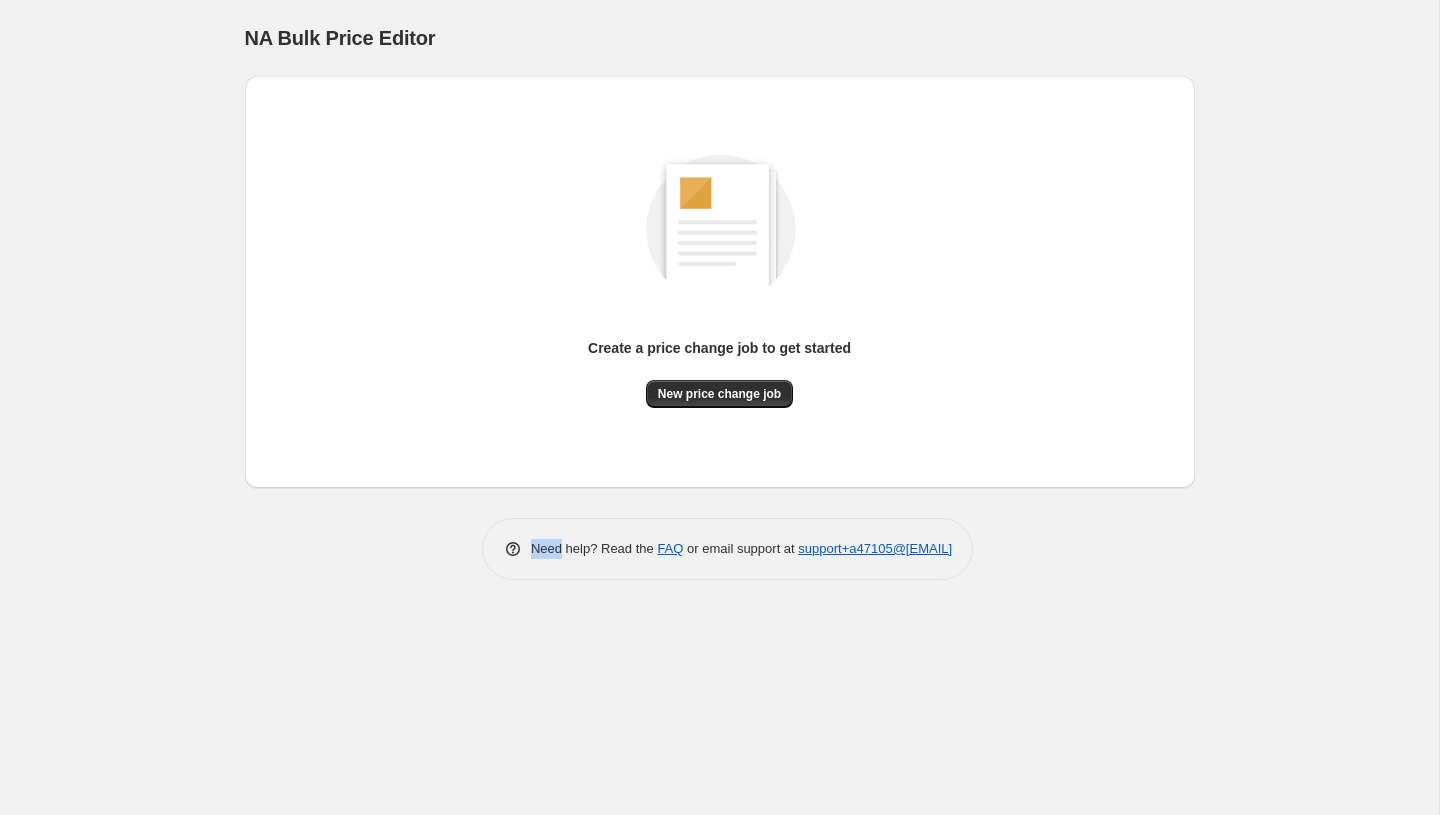 click on "Create a price change job to get started New price change job" at bounding box center [720, 282] 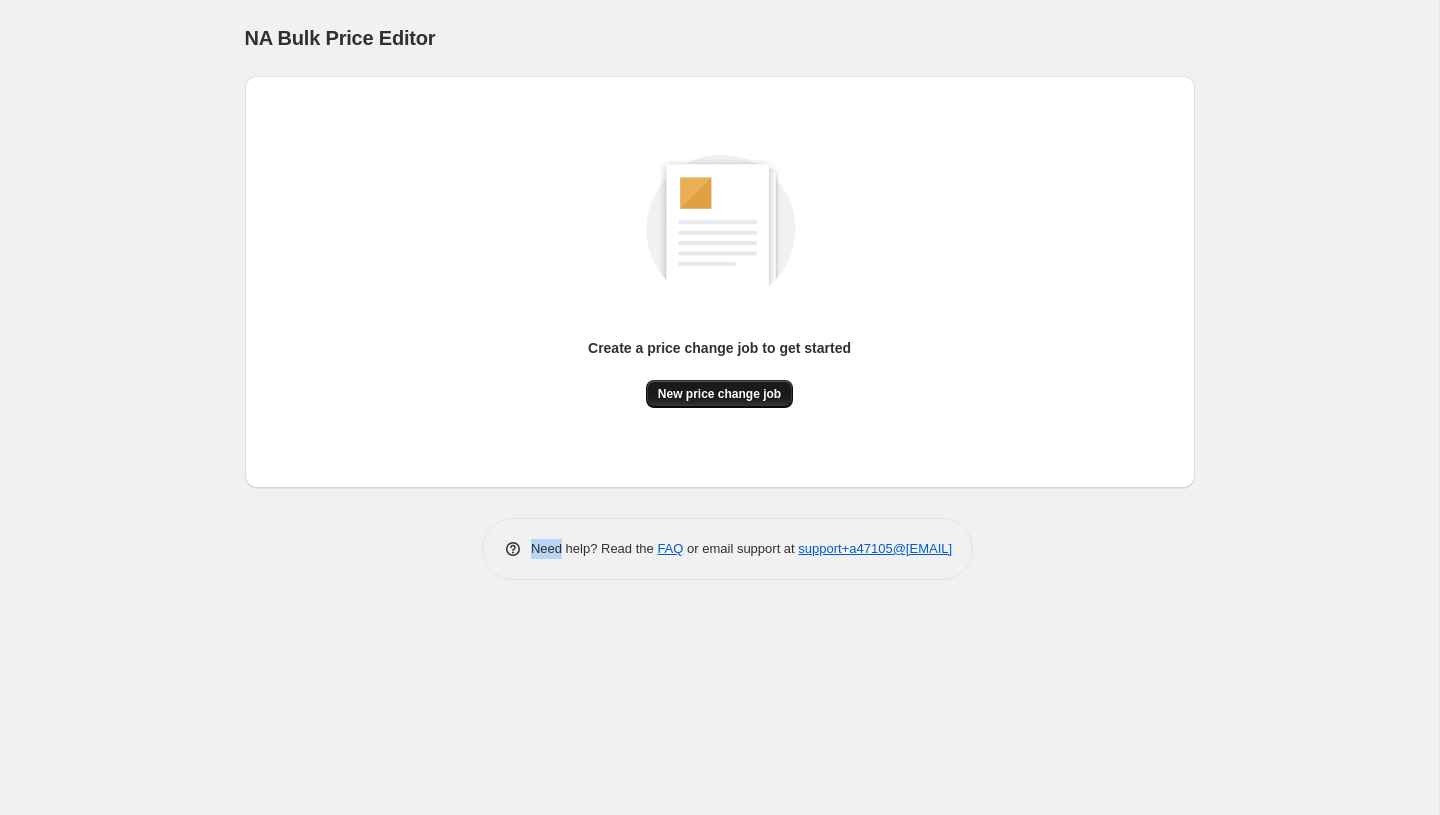 click on "New price change job" at bounding box center [719, 394] 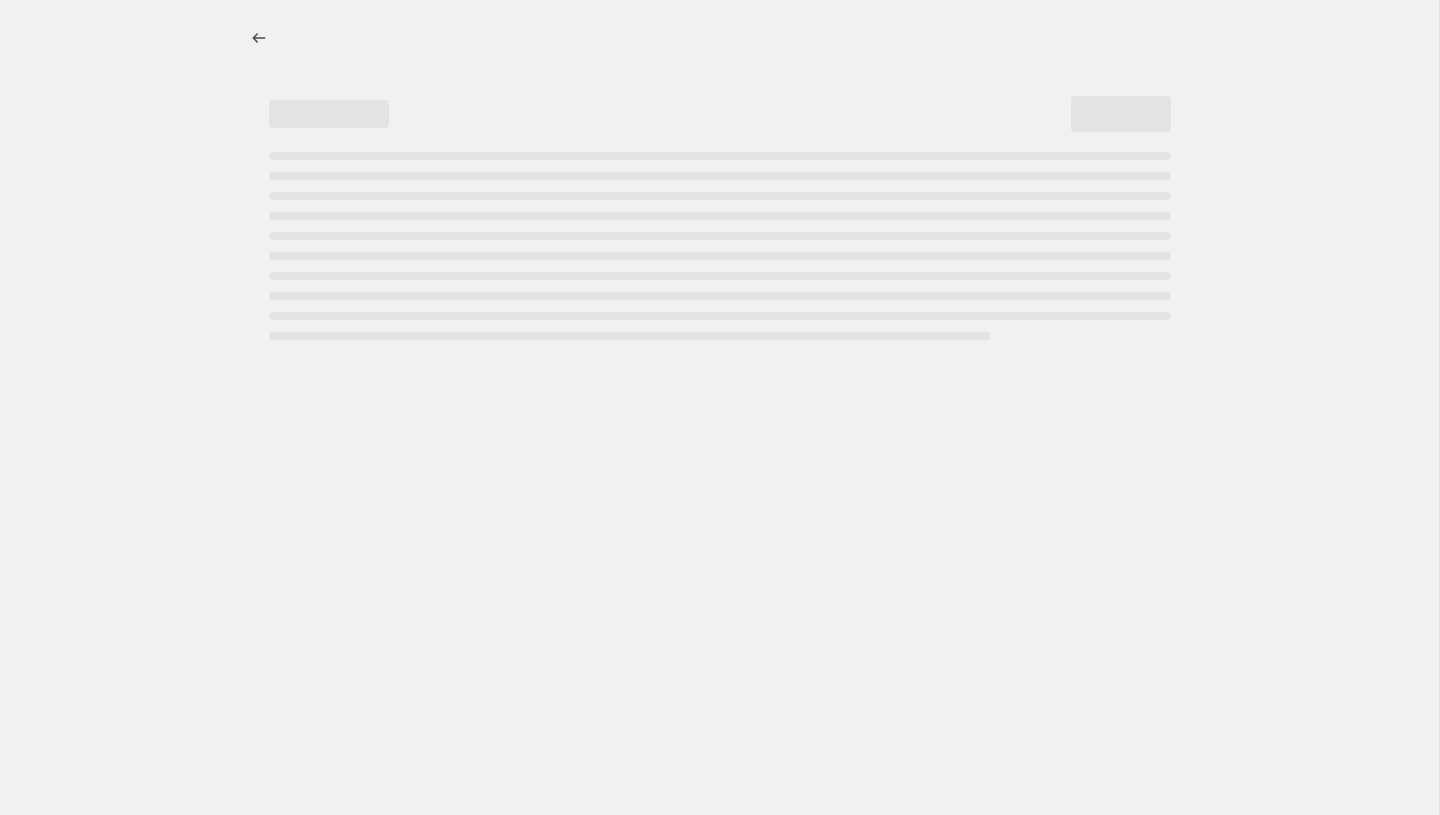 select on "percentage" 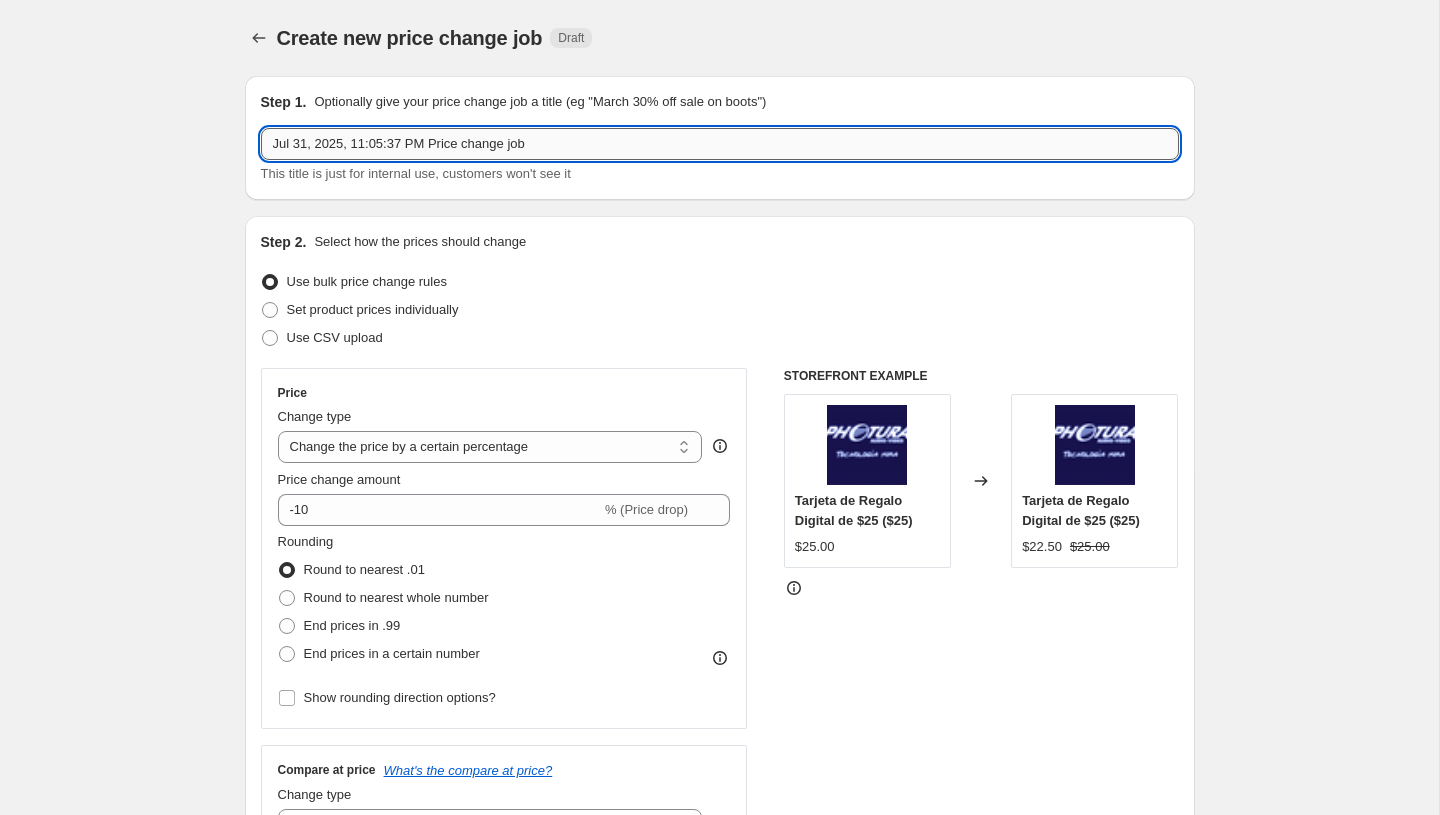 click on "Jul 31, 2025, 11:05:37 PM Price change job" at bounding box center [720, 144] 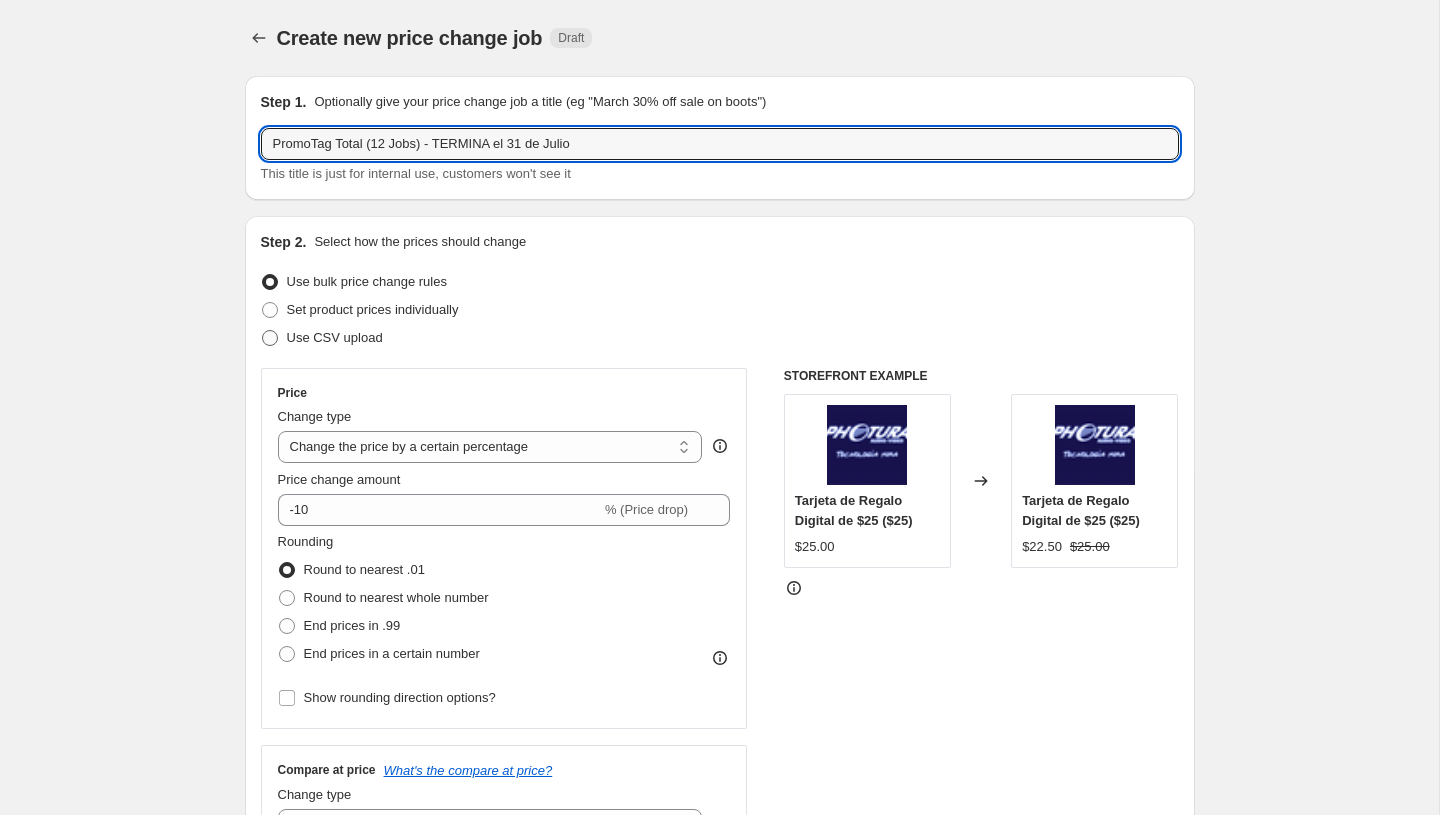 type on "PromoTag Total (12 Jobs) - TERMINA el 31 de Julio" 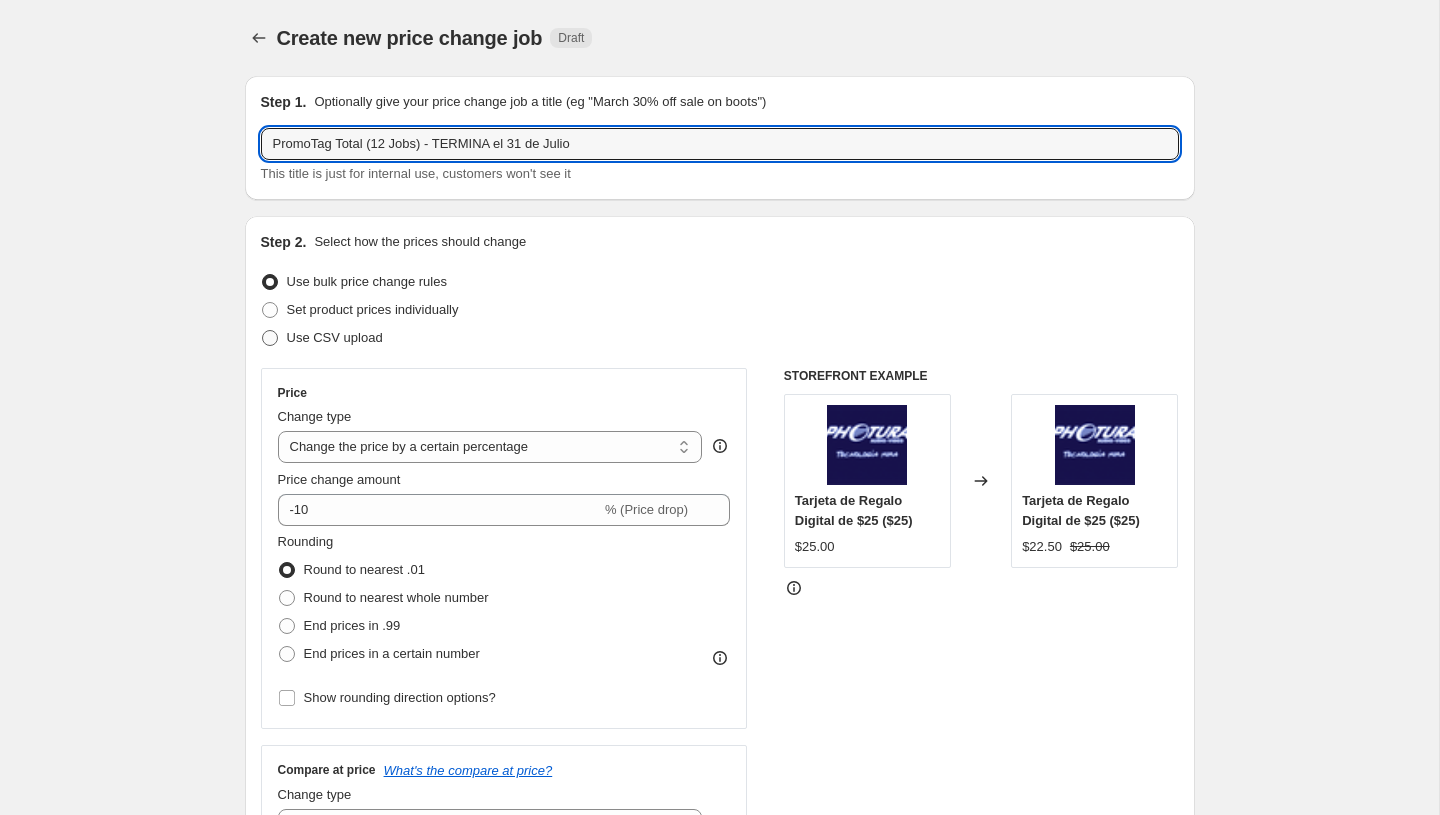 radio on "true" 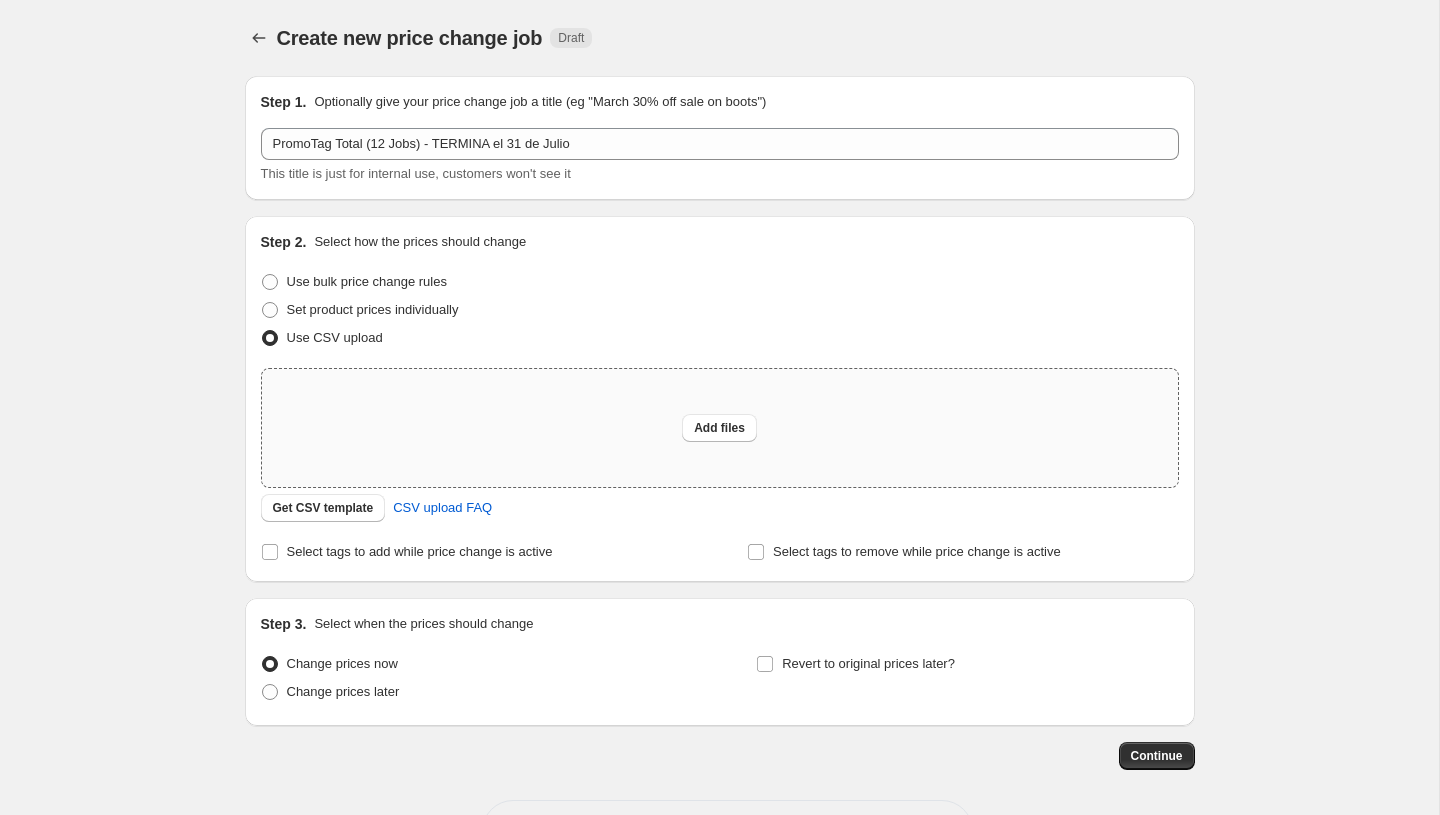 click on "Add files" at bounding box center (720, 428) 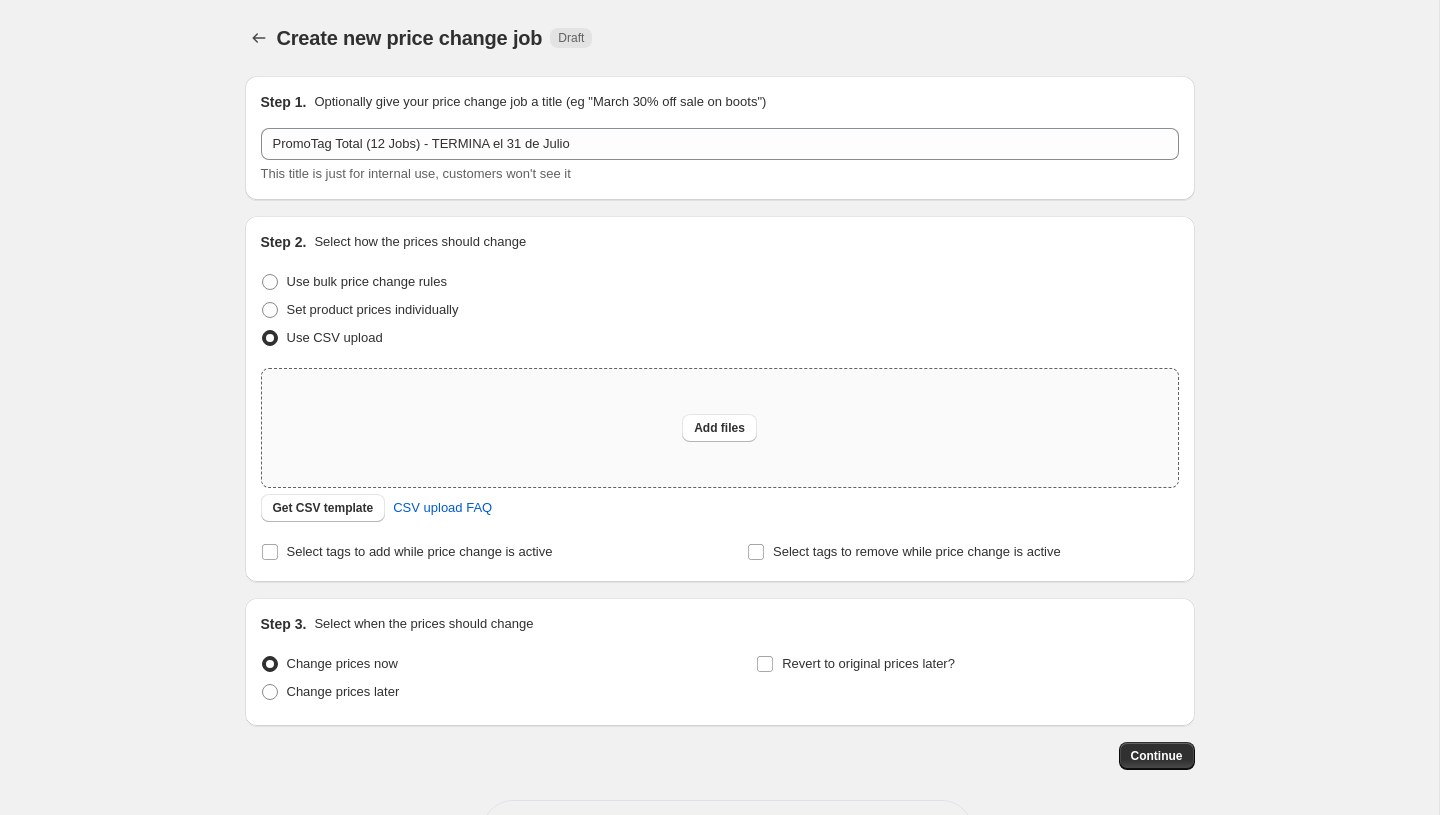 type on "C:\fakepath\PromoTag Total (12 Jobs) - TERMINA el 31 de Julio.csv" 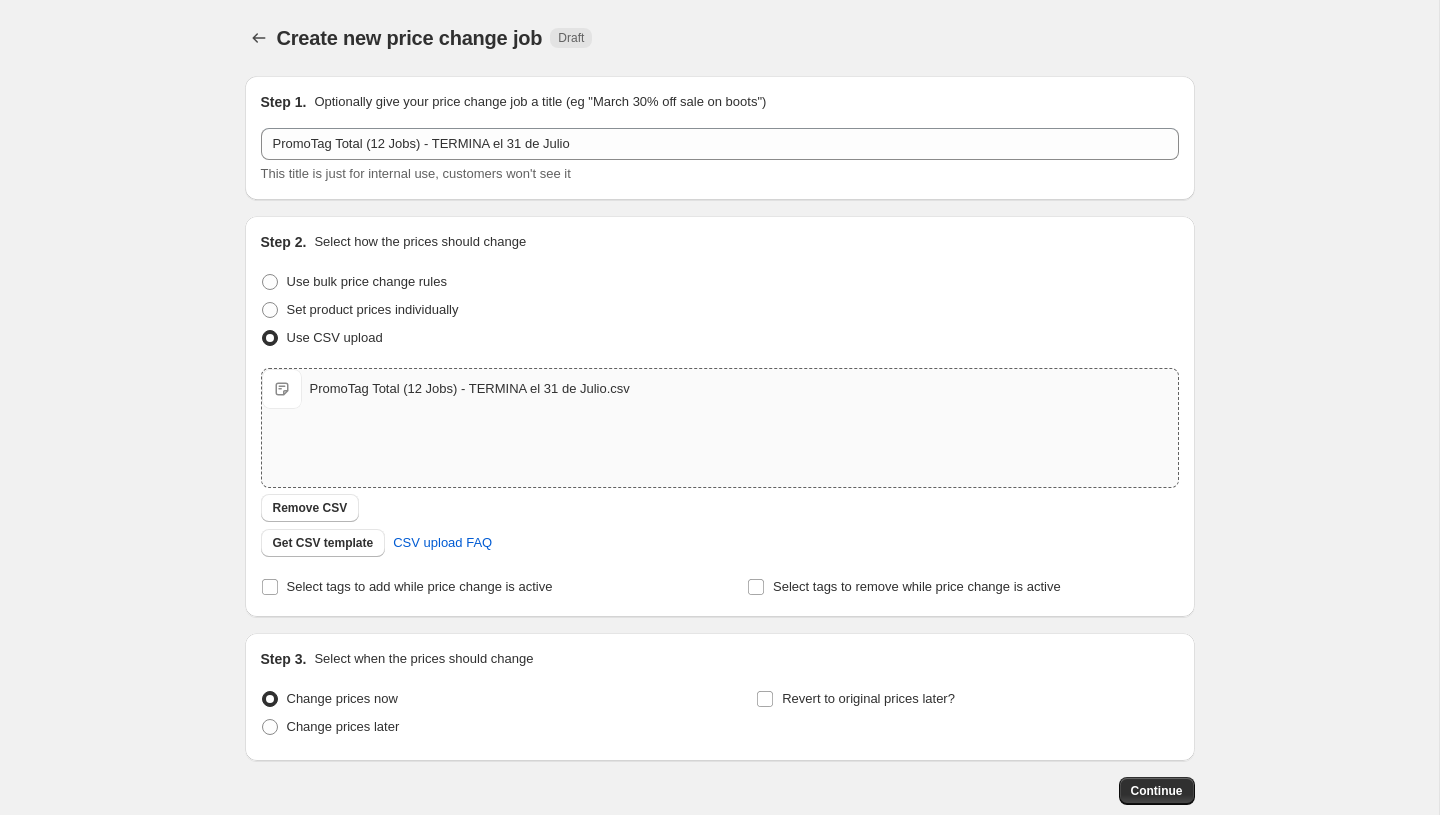 scroll, scrollTop: 112, scrollLeft: 0, axis: vertical 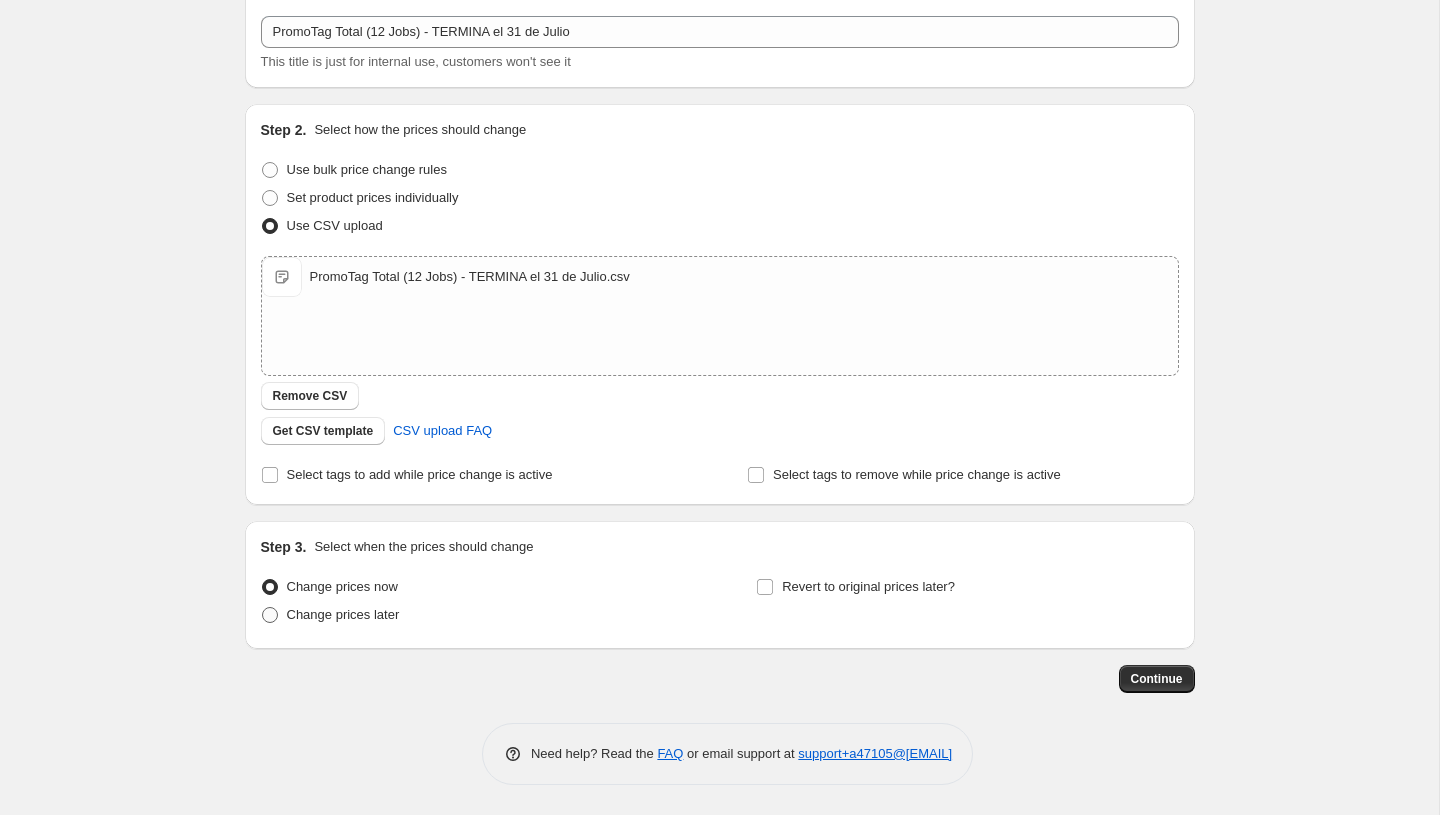 click on "Change prices later" at bounding box center (343, 614) 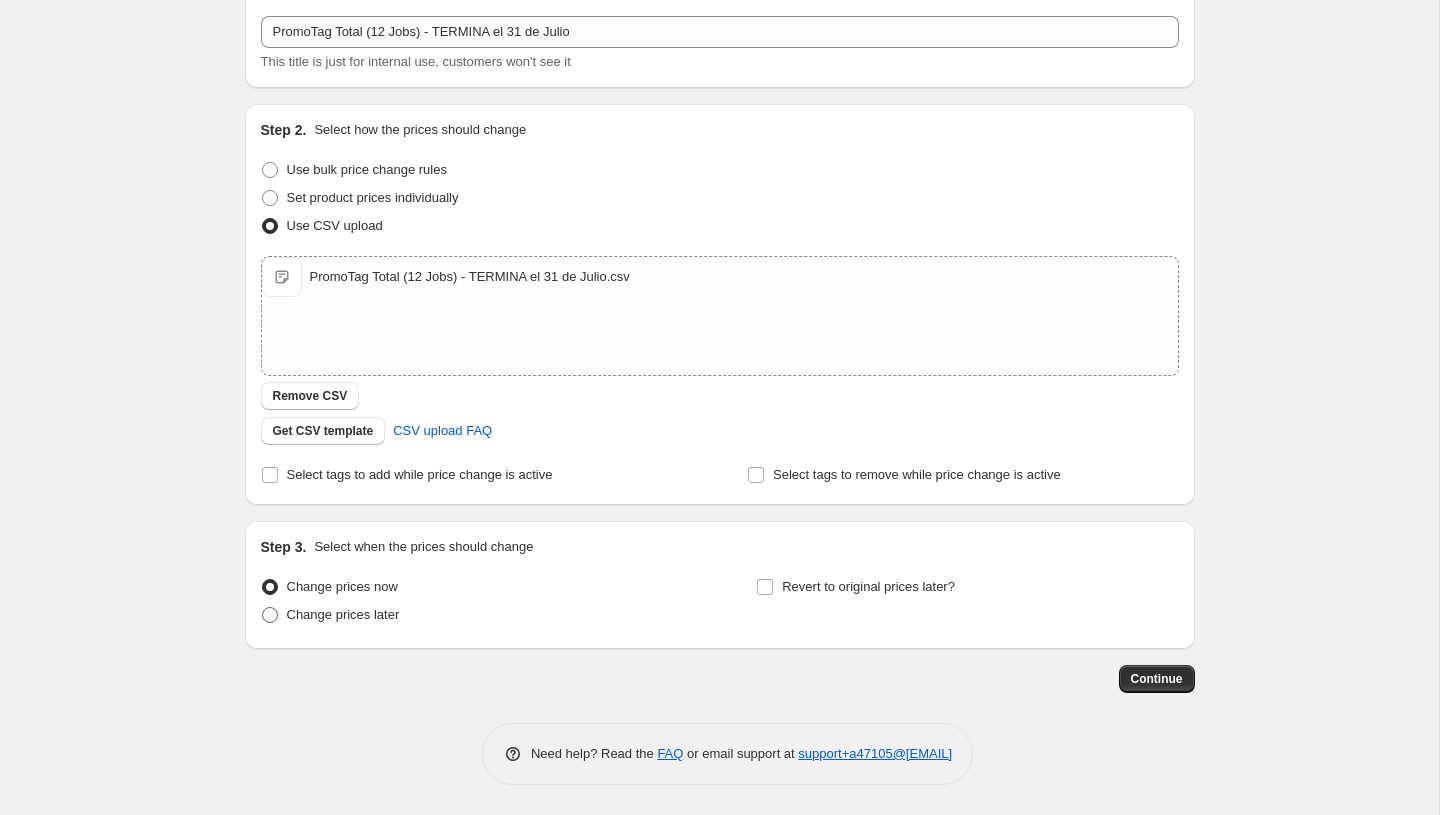 radio on "true" 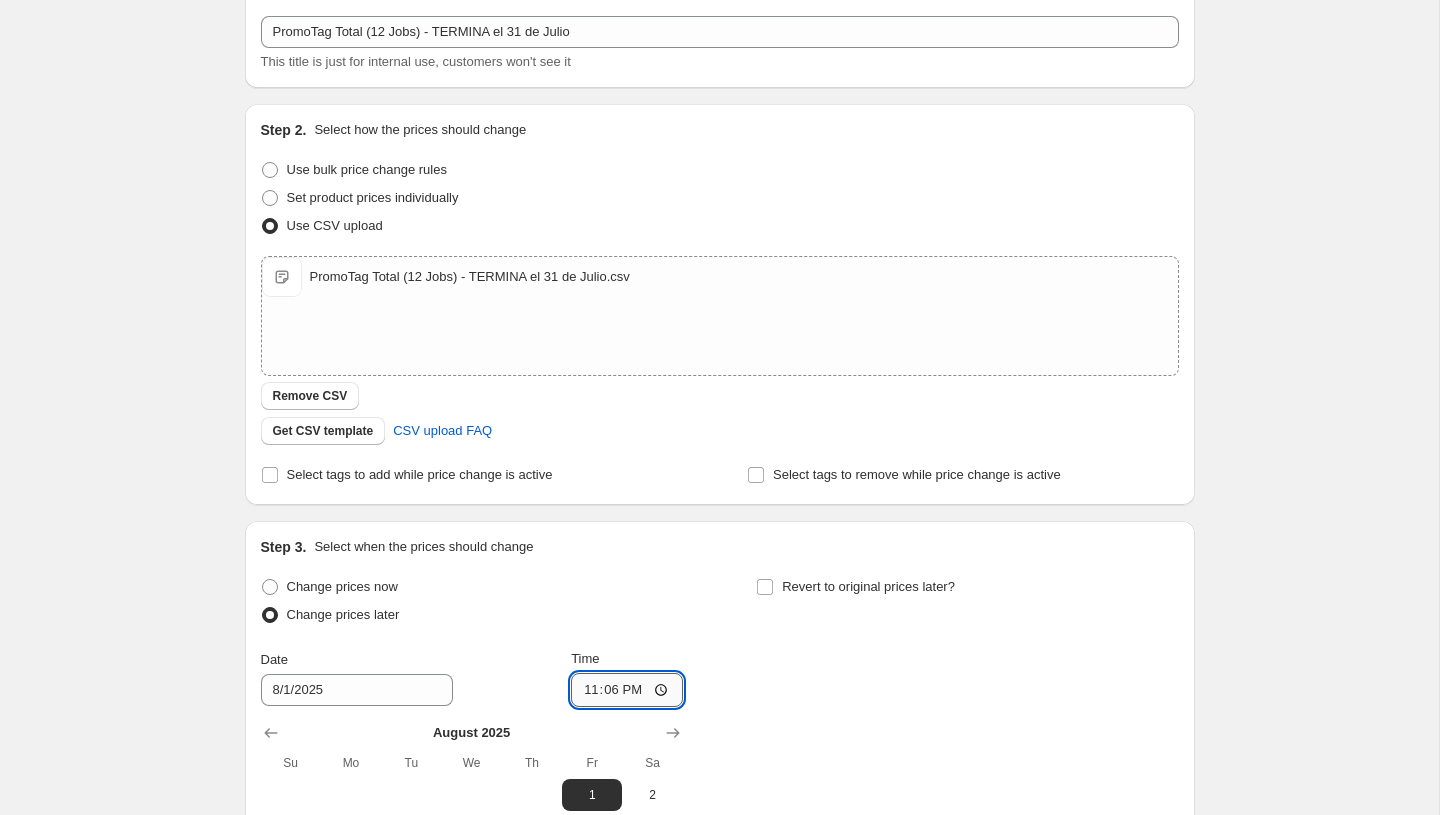 click on "23:06" at bounding box center (627, 690) 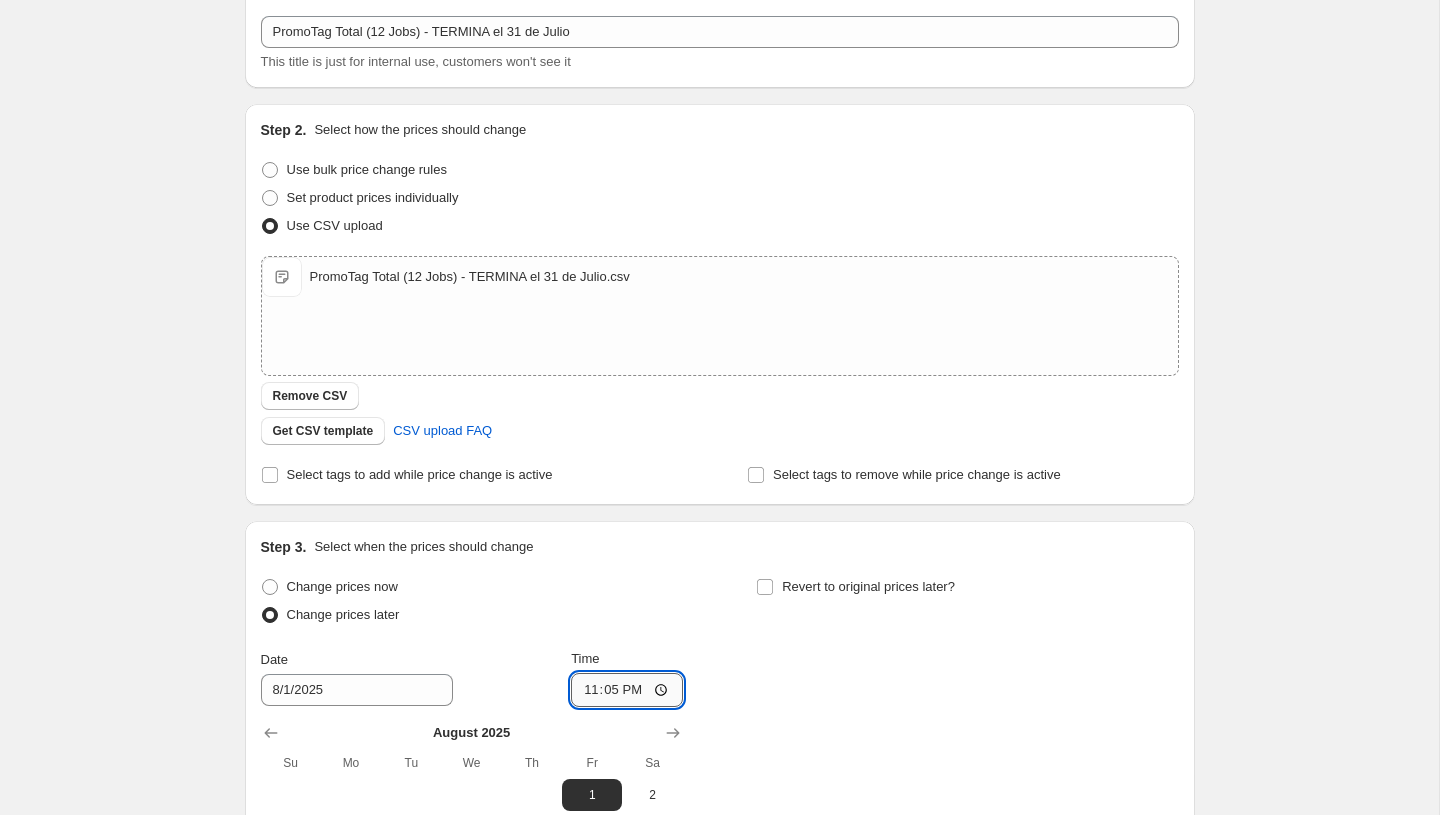 type on "23:58" 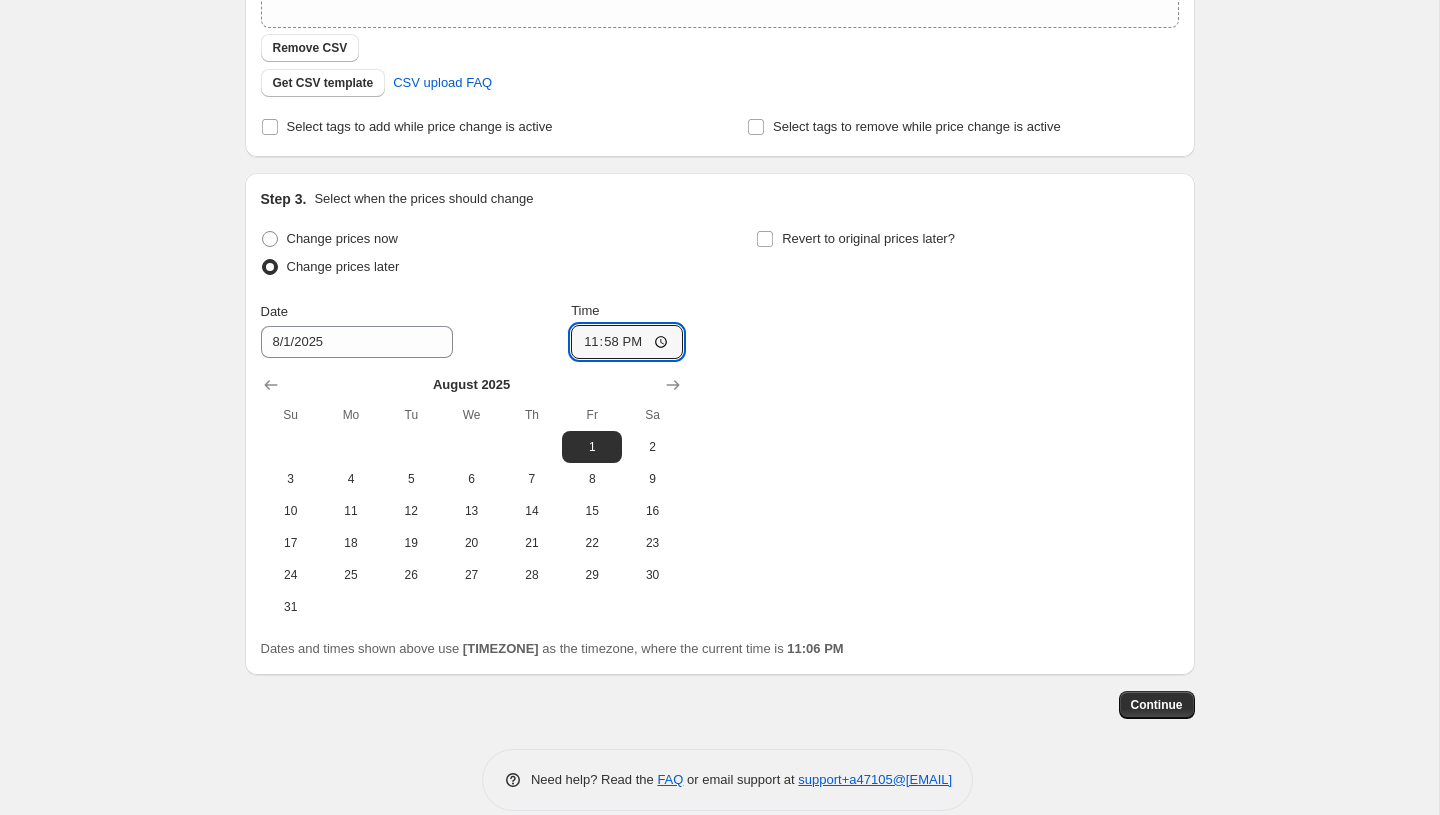 scroll, scrollTop: 486, scrollLeft: 0, axis: vertical 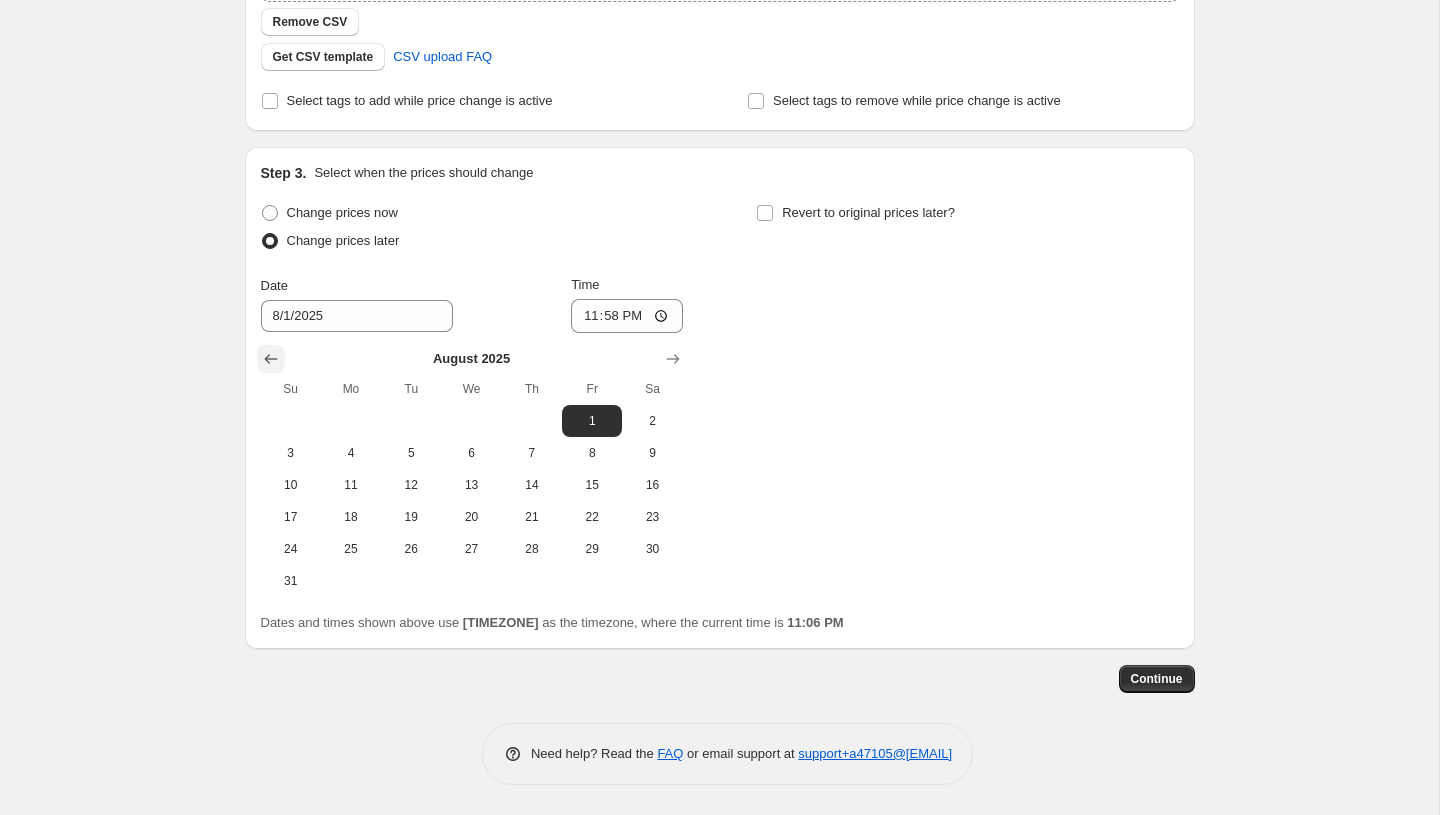 click 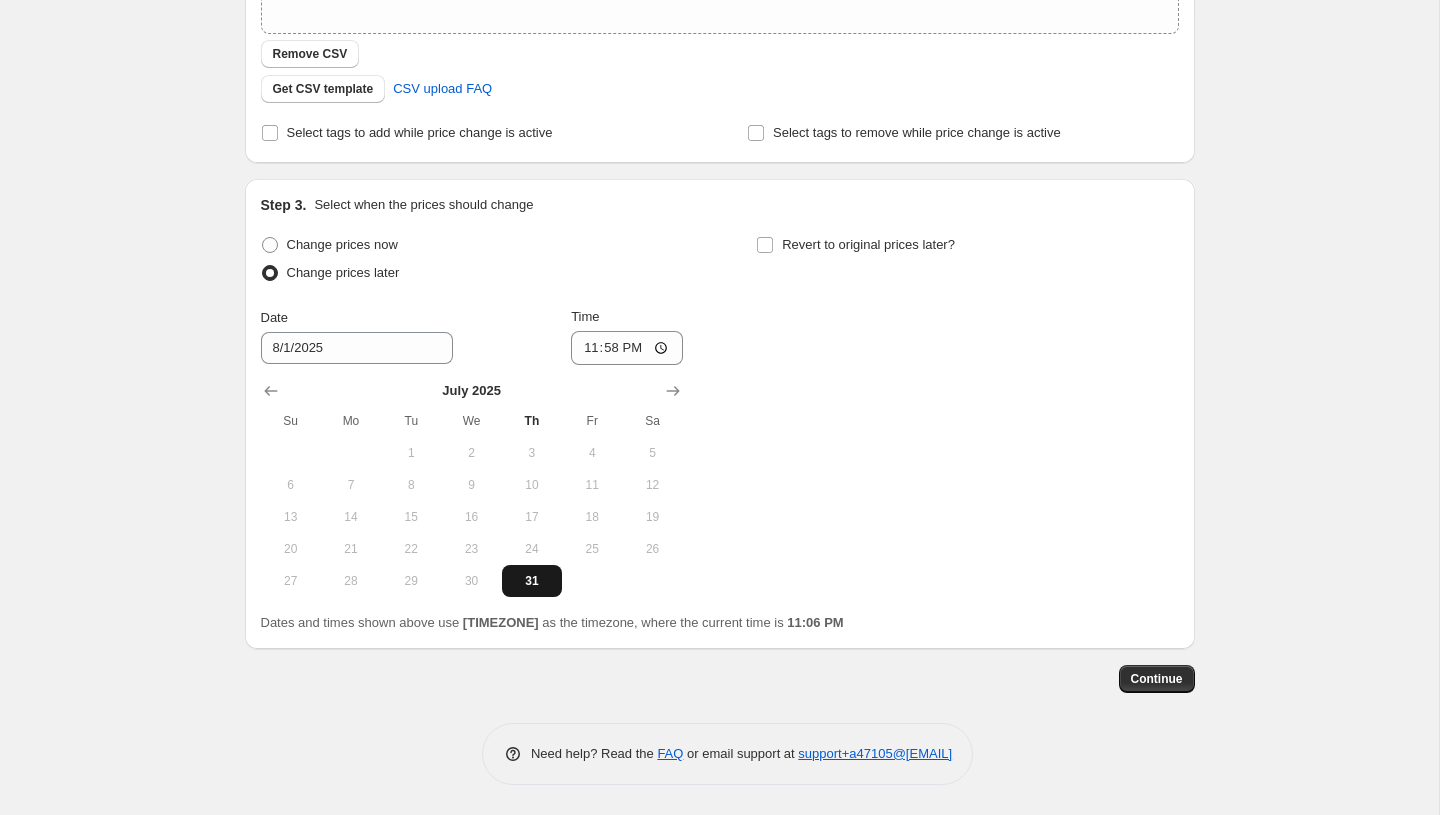 click on "31" at bounding box center [532, 581] 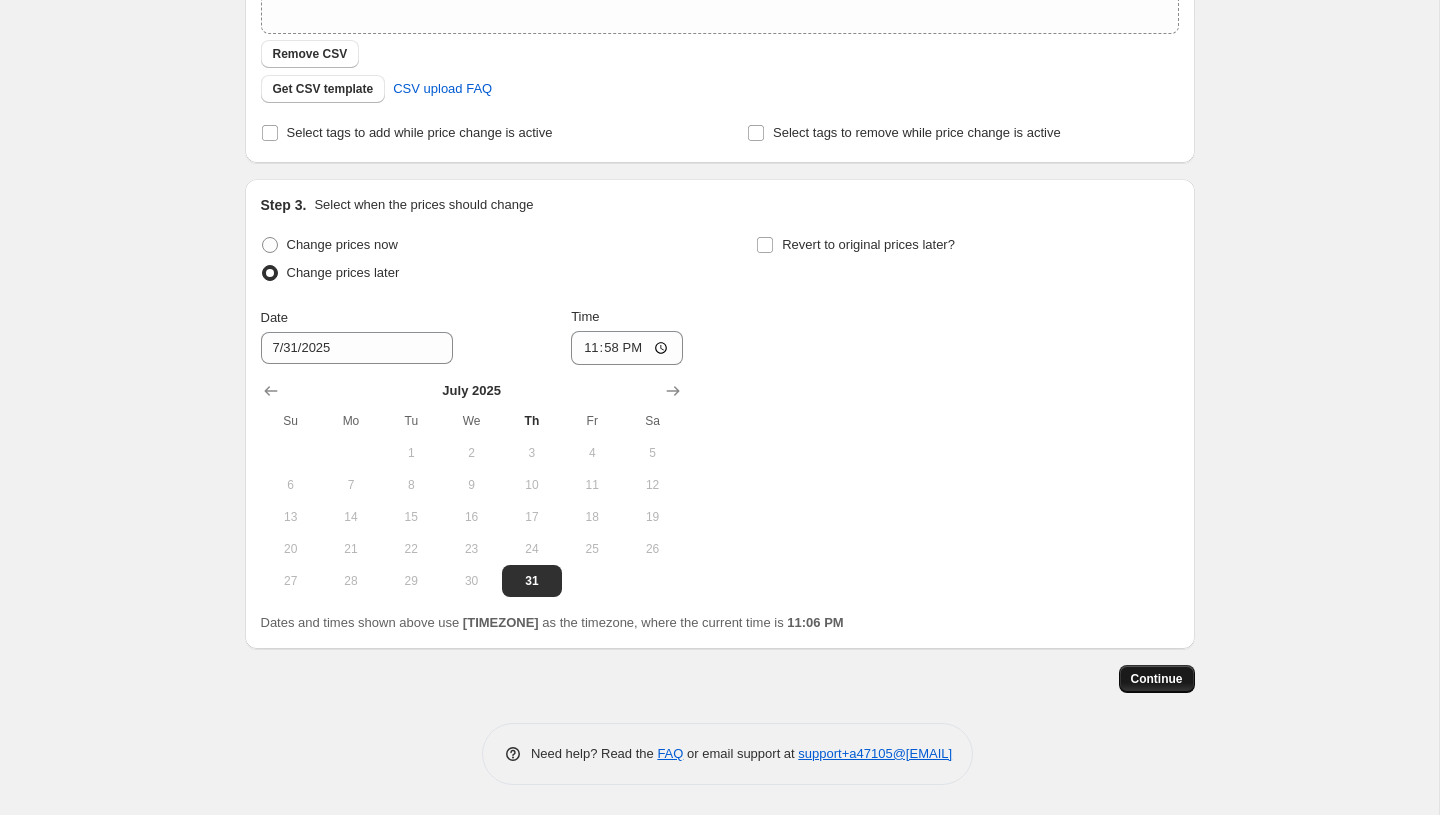 click on "Continue" at bounding box center (1157, 679) 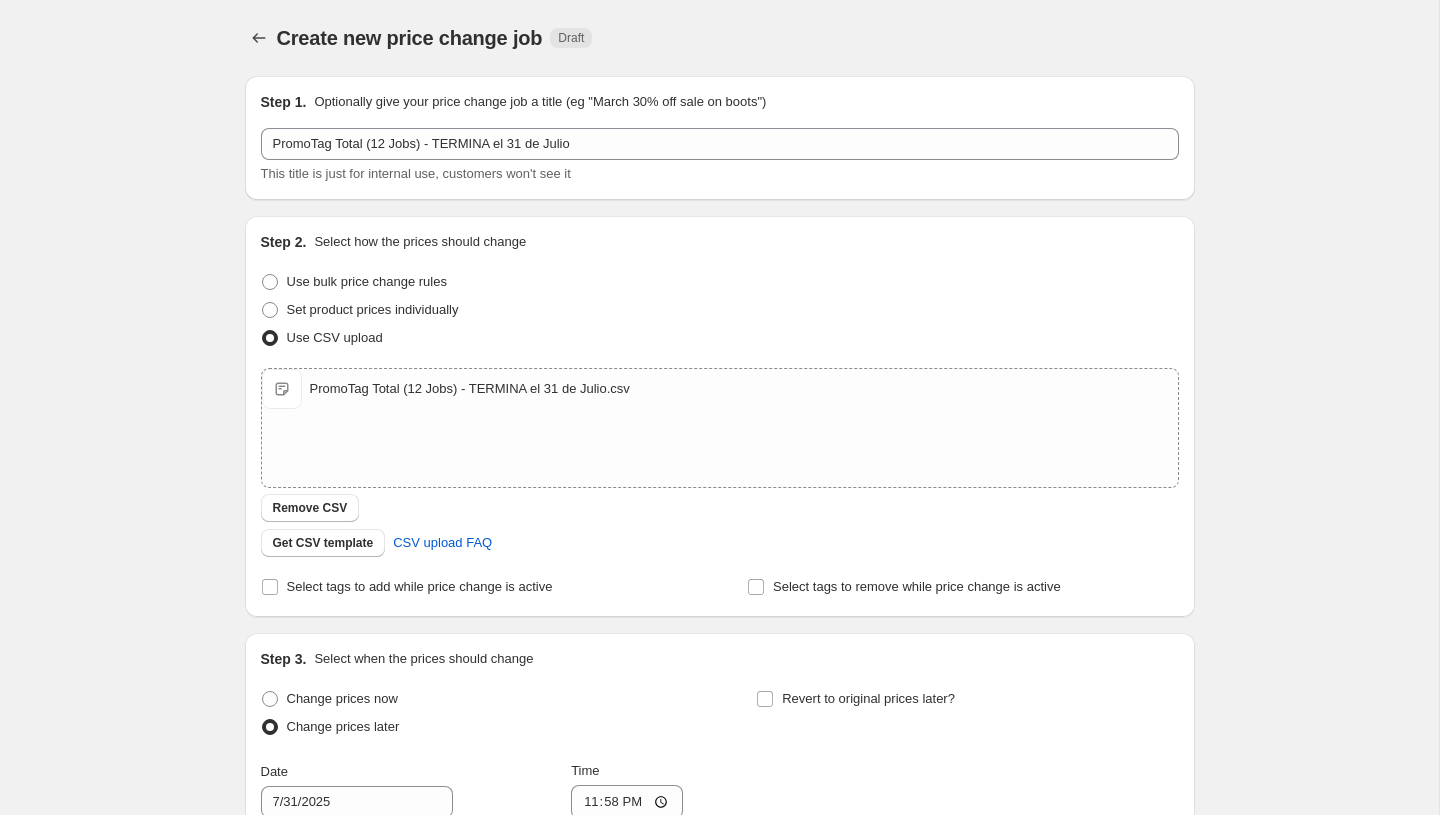 scroll, scrollTop: 454, scrollLeft: 0, axis: vertical 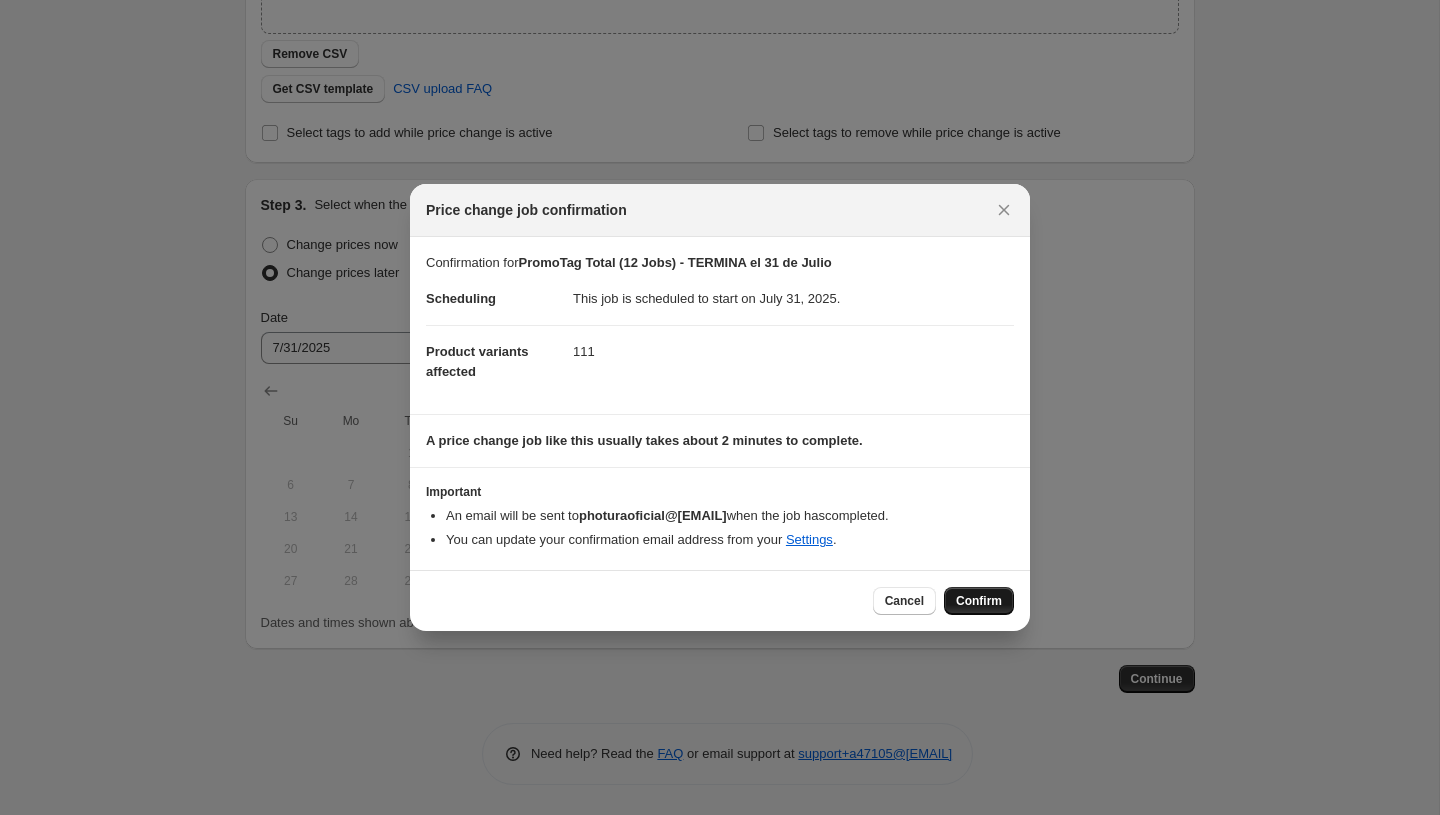 click on "Confirm" at bounding box center (979, 601) 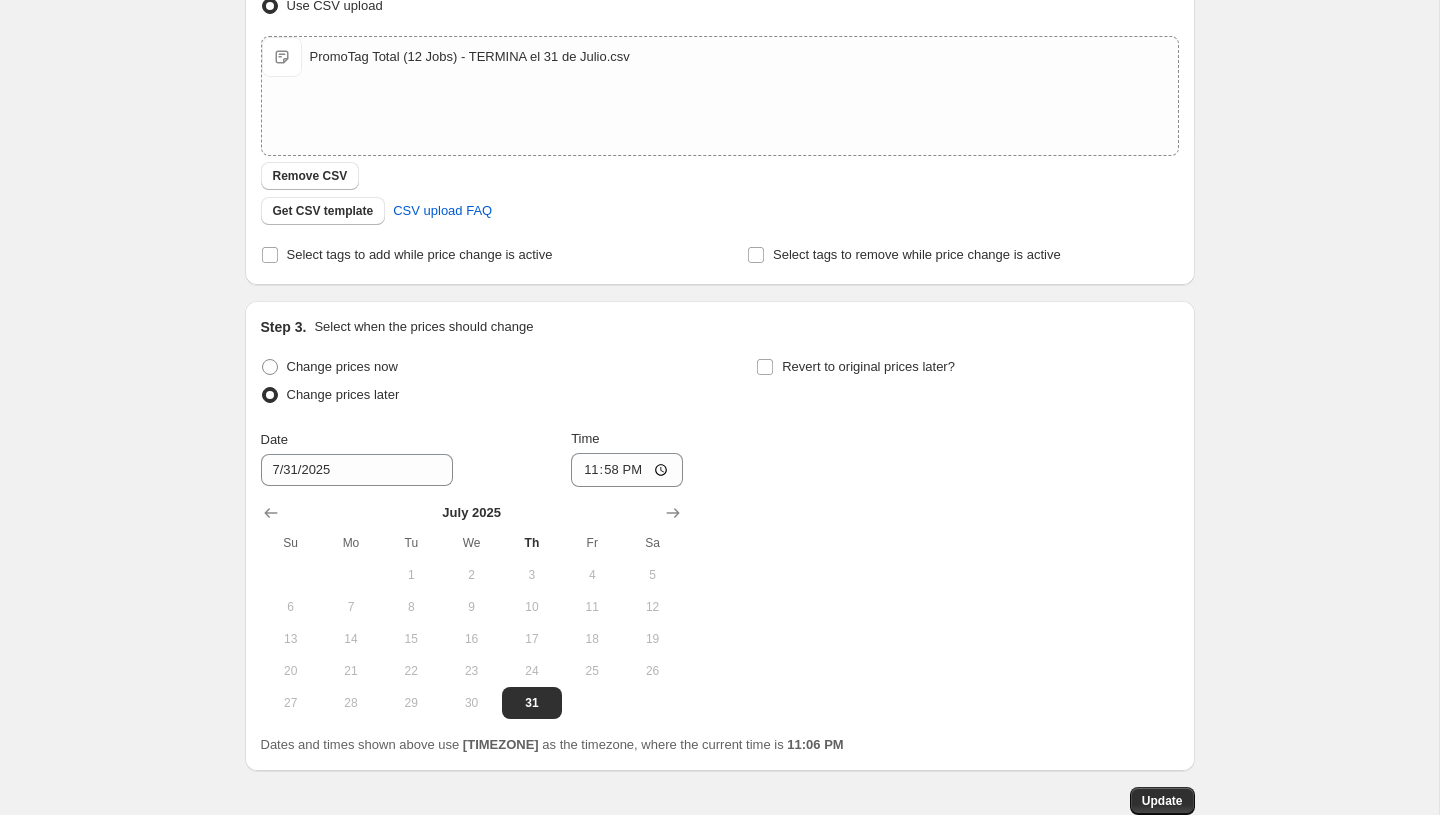 scroll, scrollTop: 0, scrollLeft: 0, axis: both 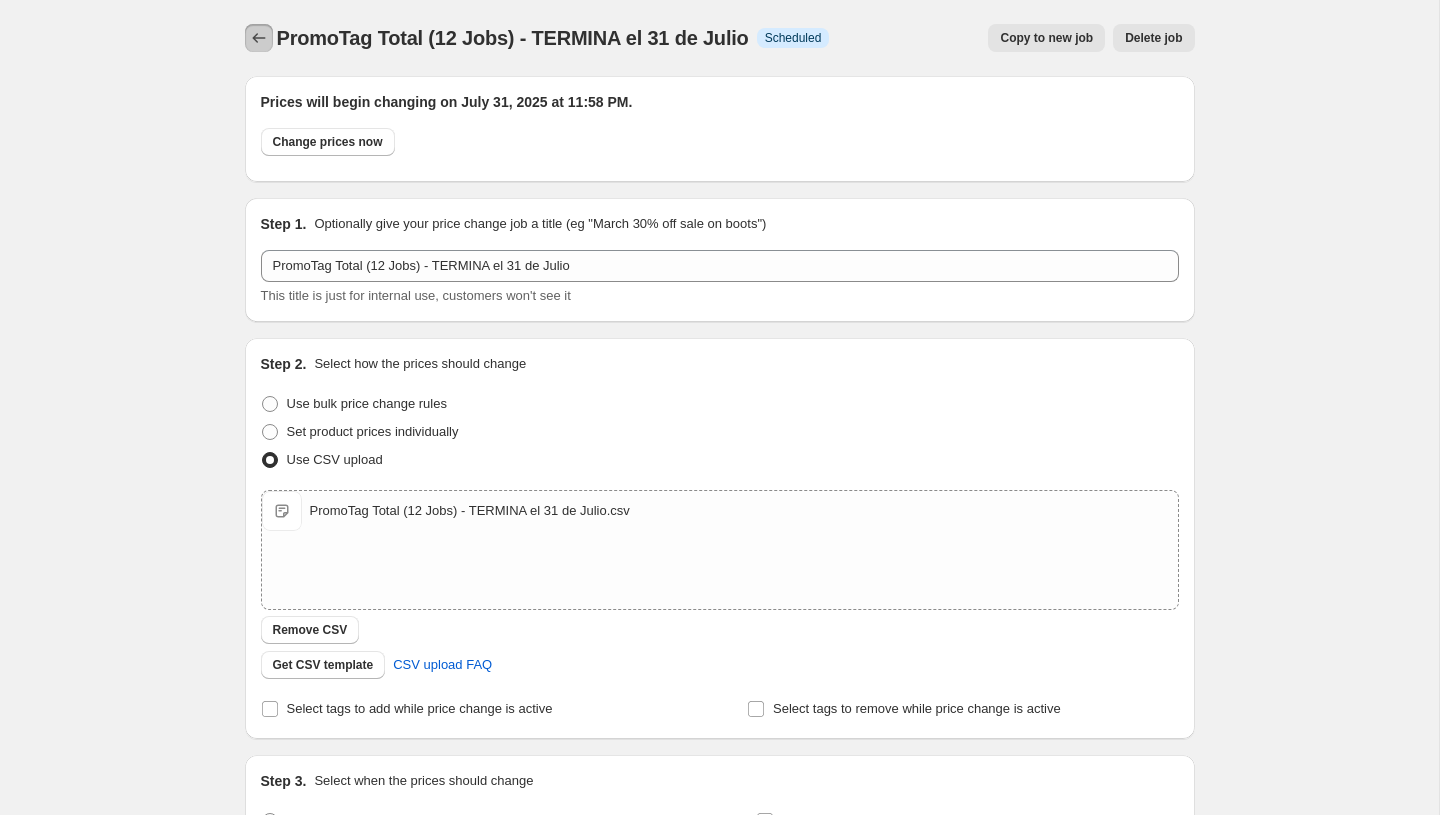 click at bounding box center [259, 38] 